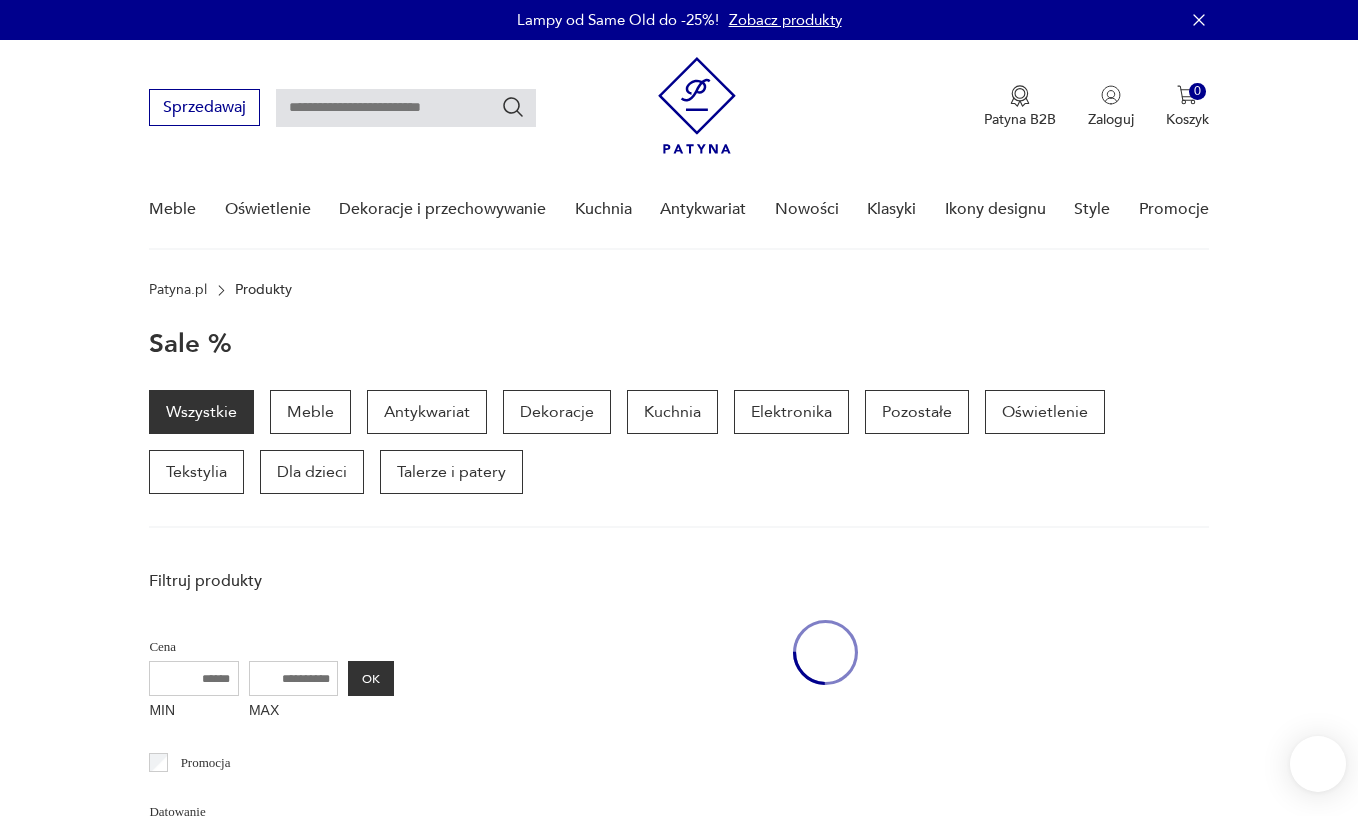 scroll, scrollTop: 89, scrollLeft: 0, axis: vertical 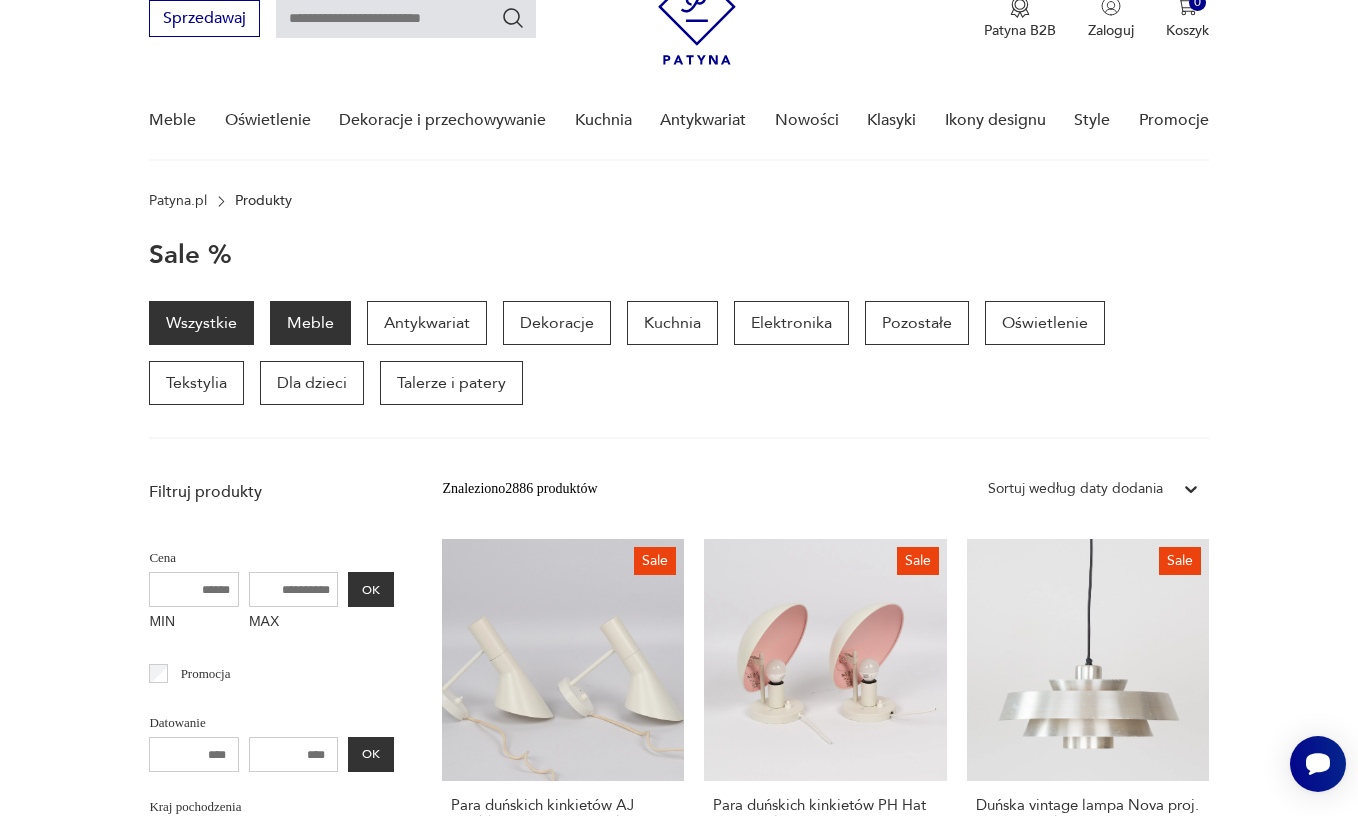 click on "Meble" at bounding box center [310, 323] 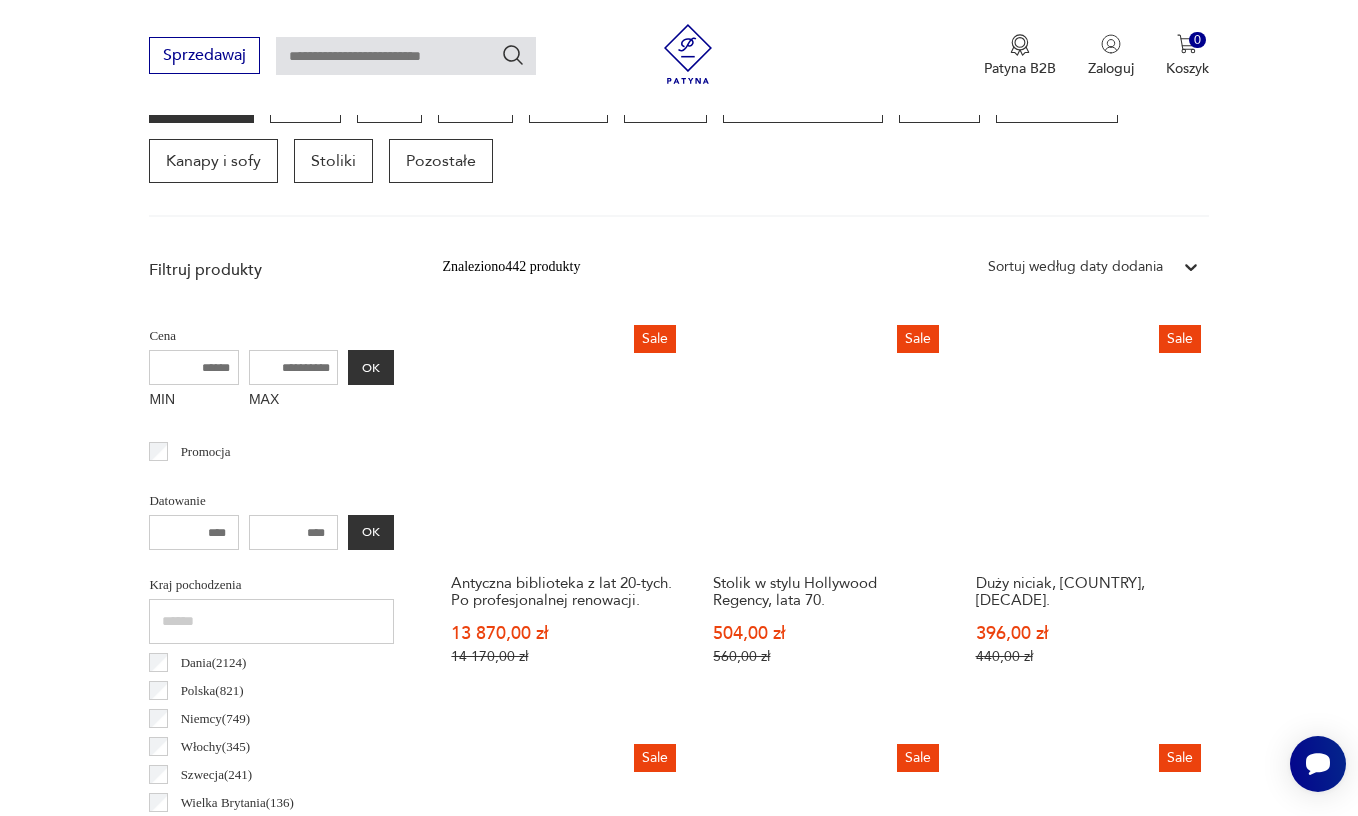 scroll, scrollTop: 572, scrollLeft: 0, axis: vertical 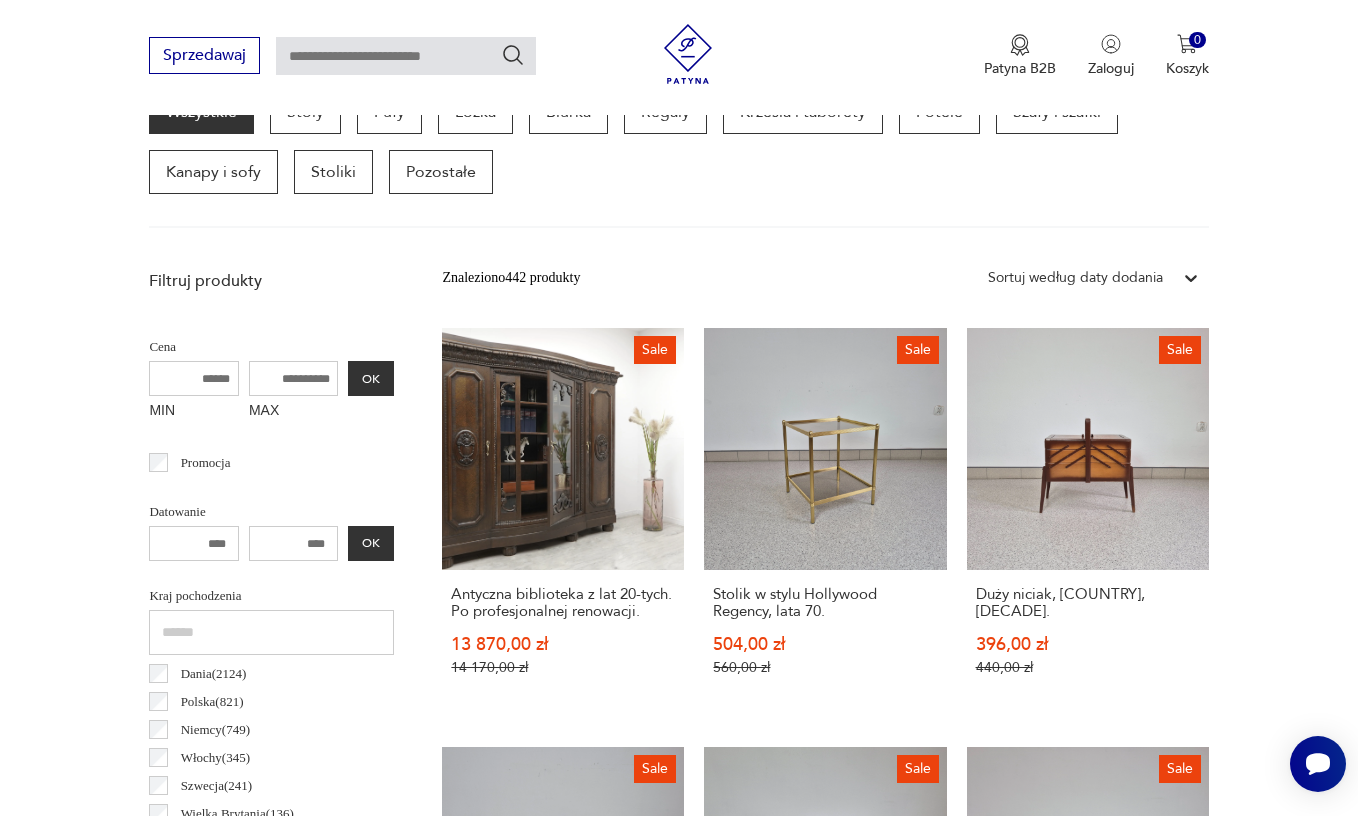 click on "MIN" at bounding box center [194, 378] 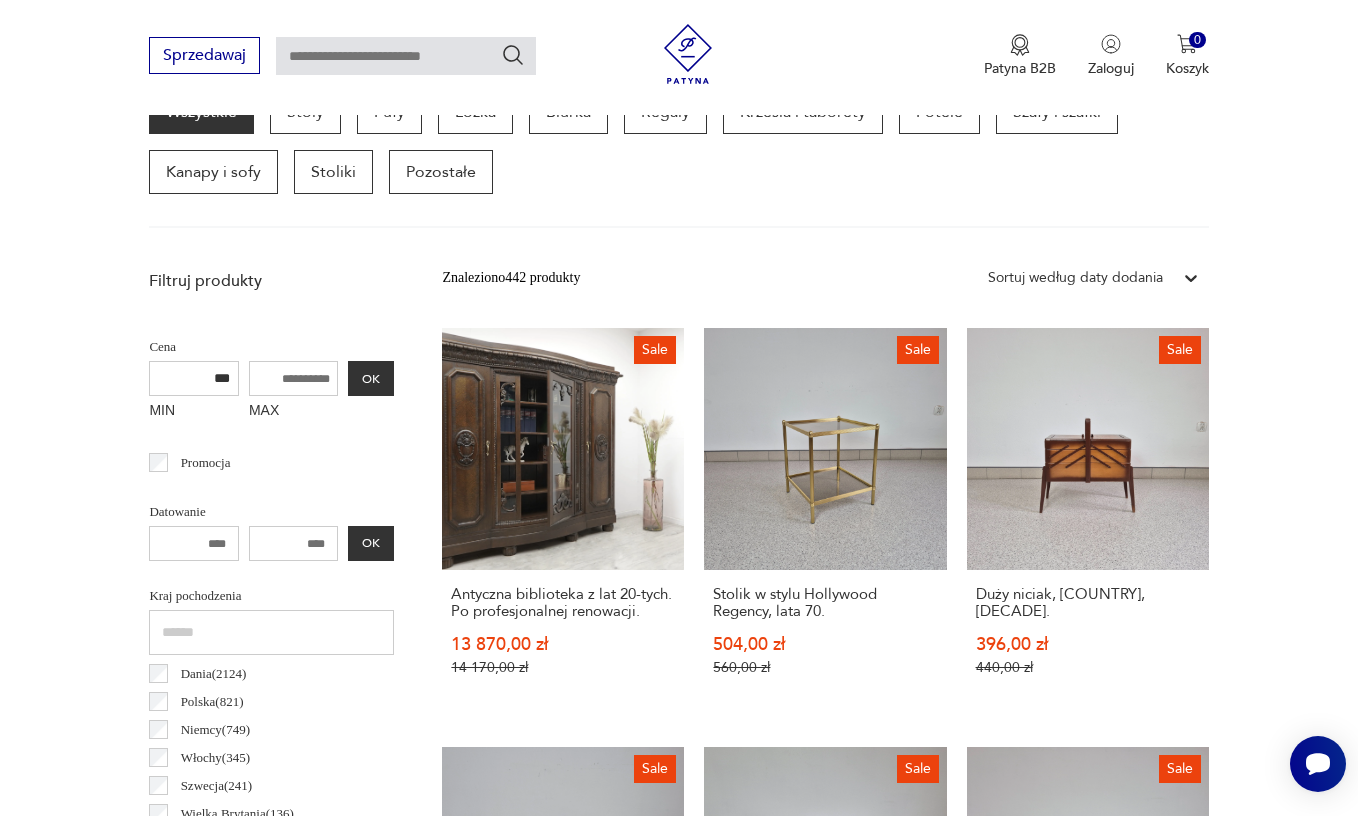 type on "***" 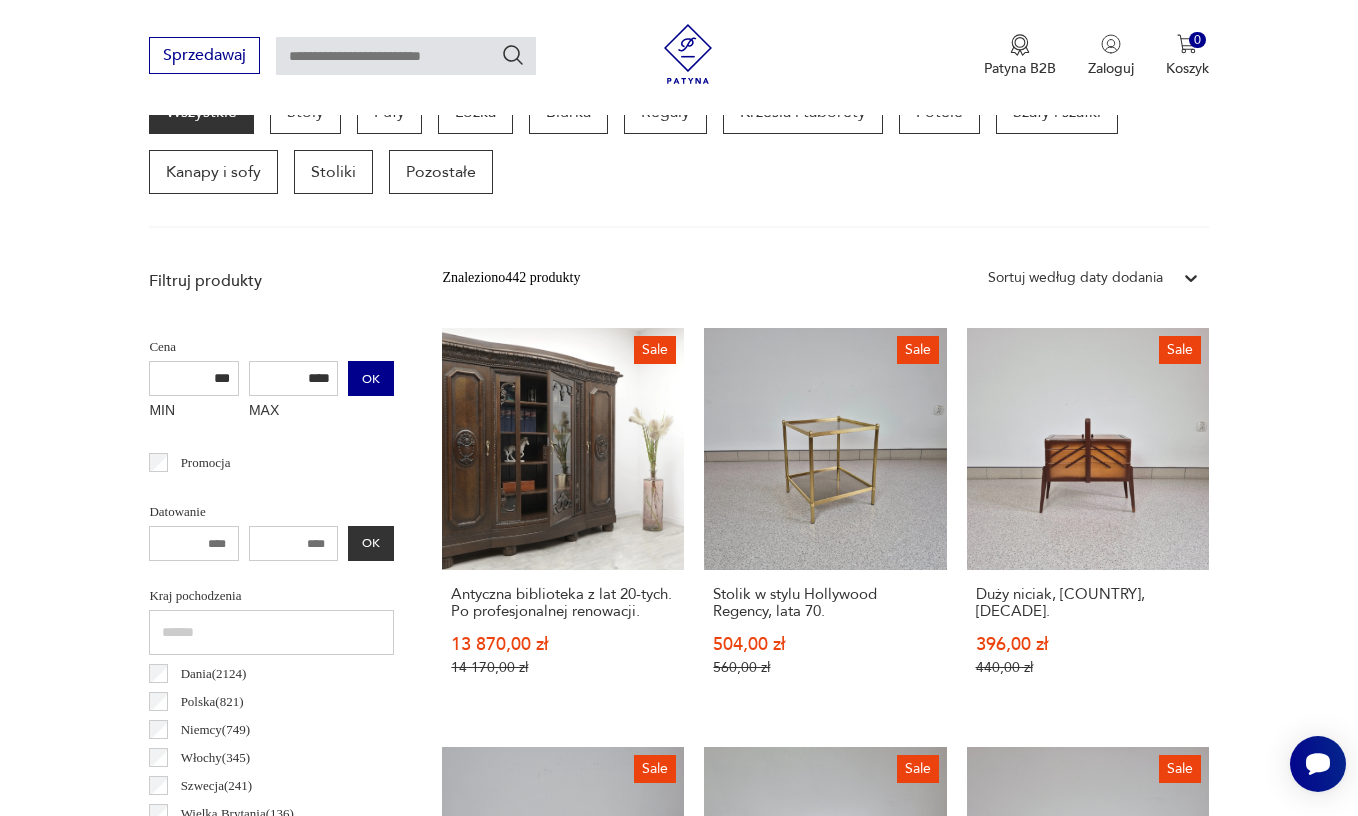 type on "****" 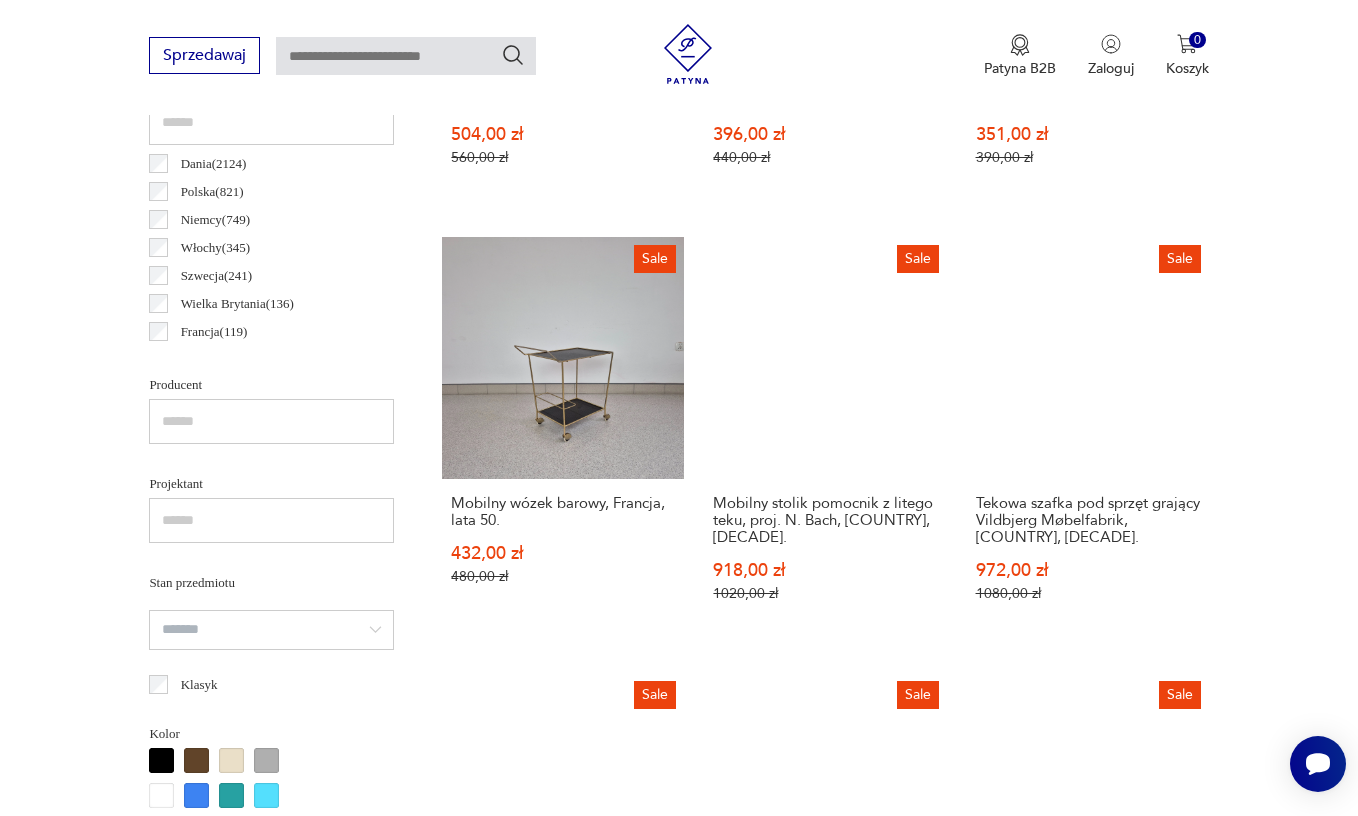 scroll, scrollTop: 1084, scrollLeft: 0, axis: vertical 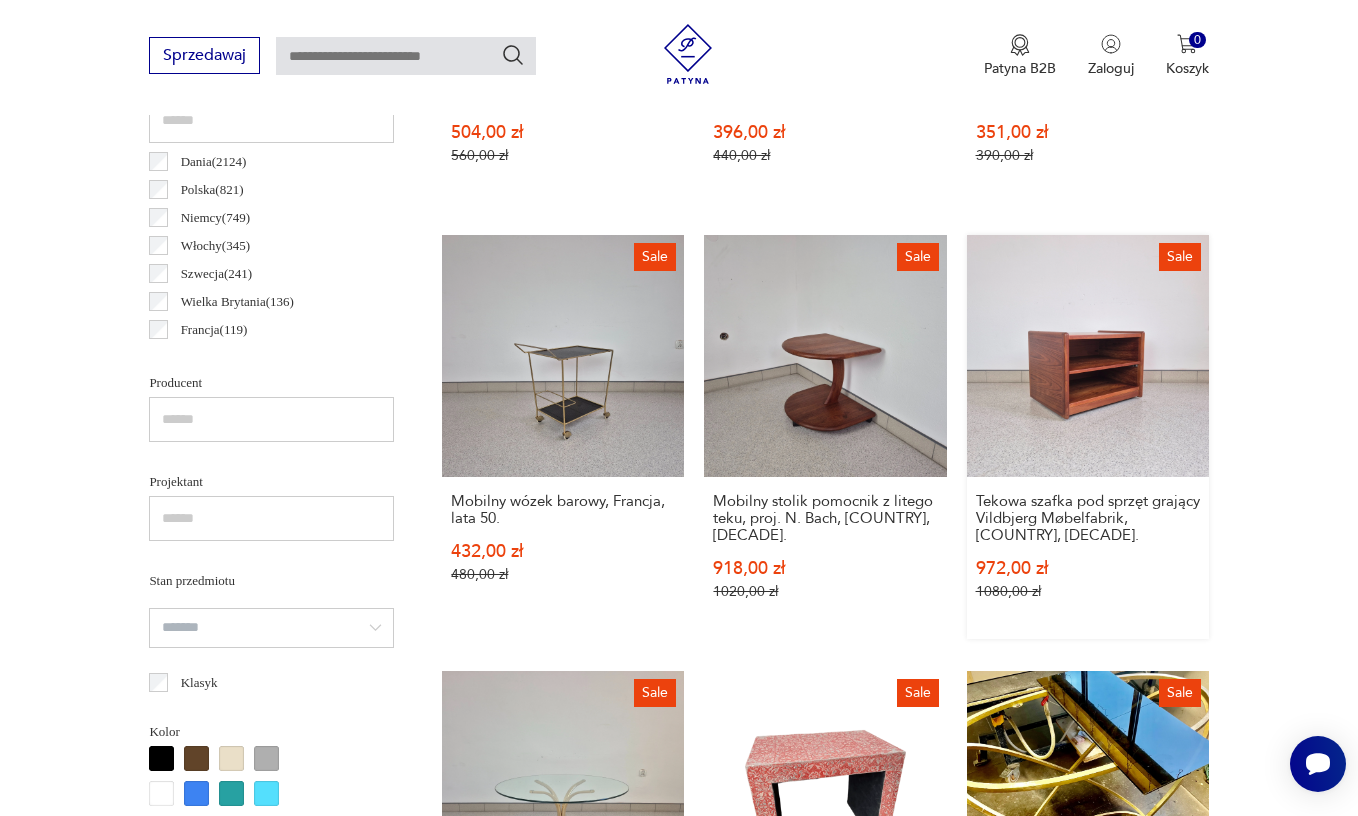 type 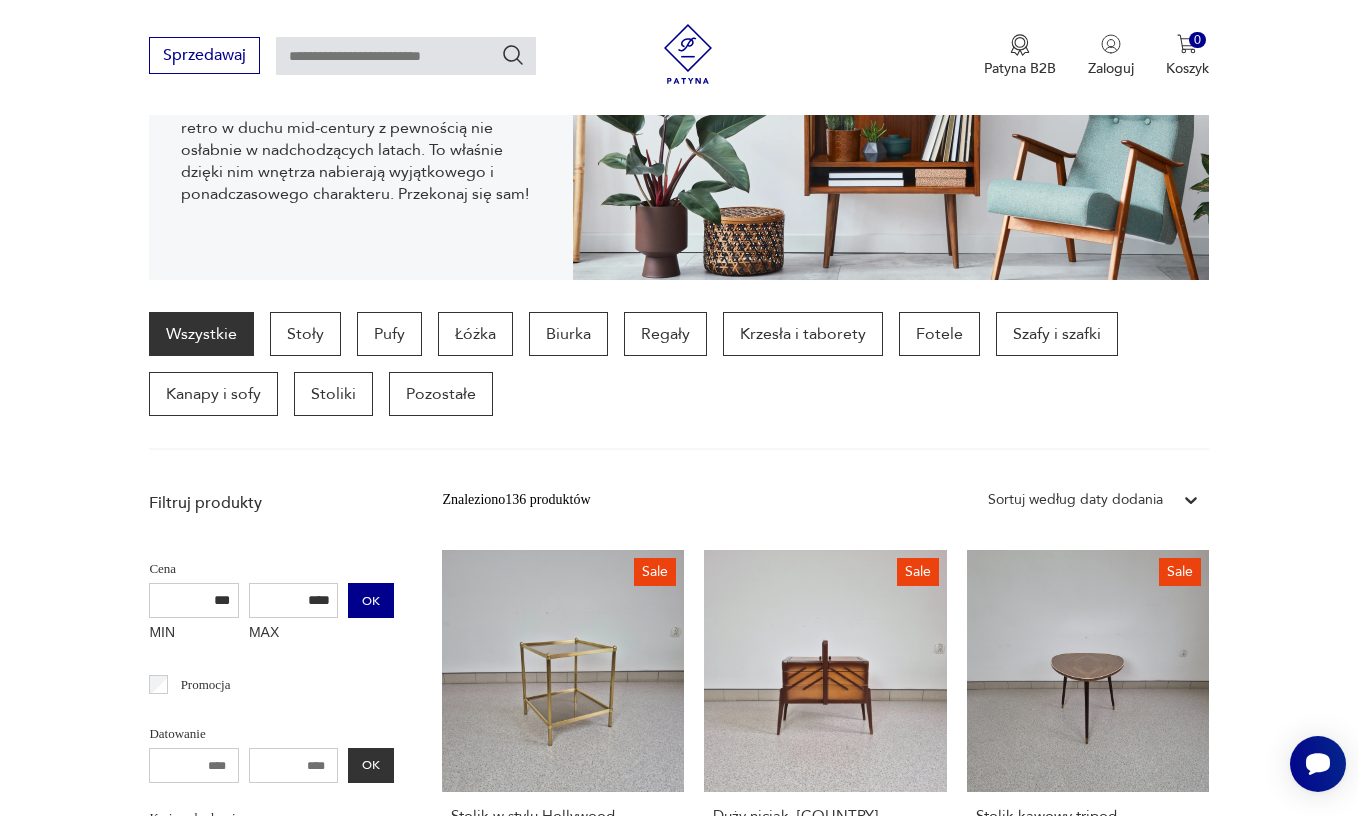 scroll, scrollTop: 369, scrollLeft: 0, axis: vertical 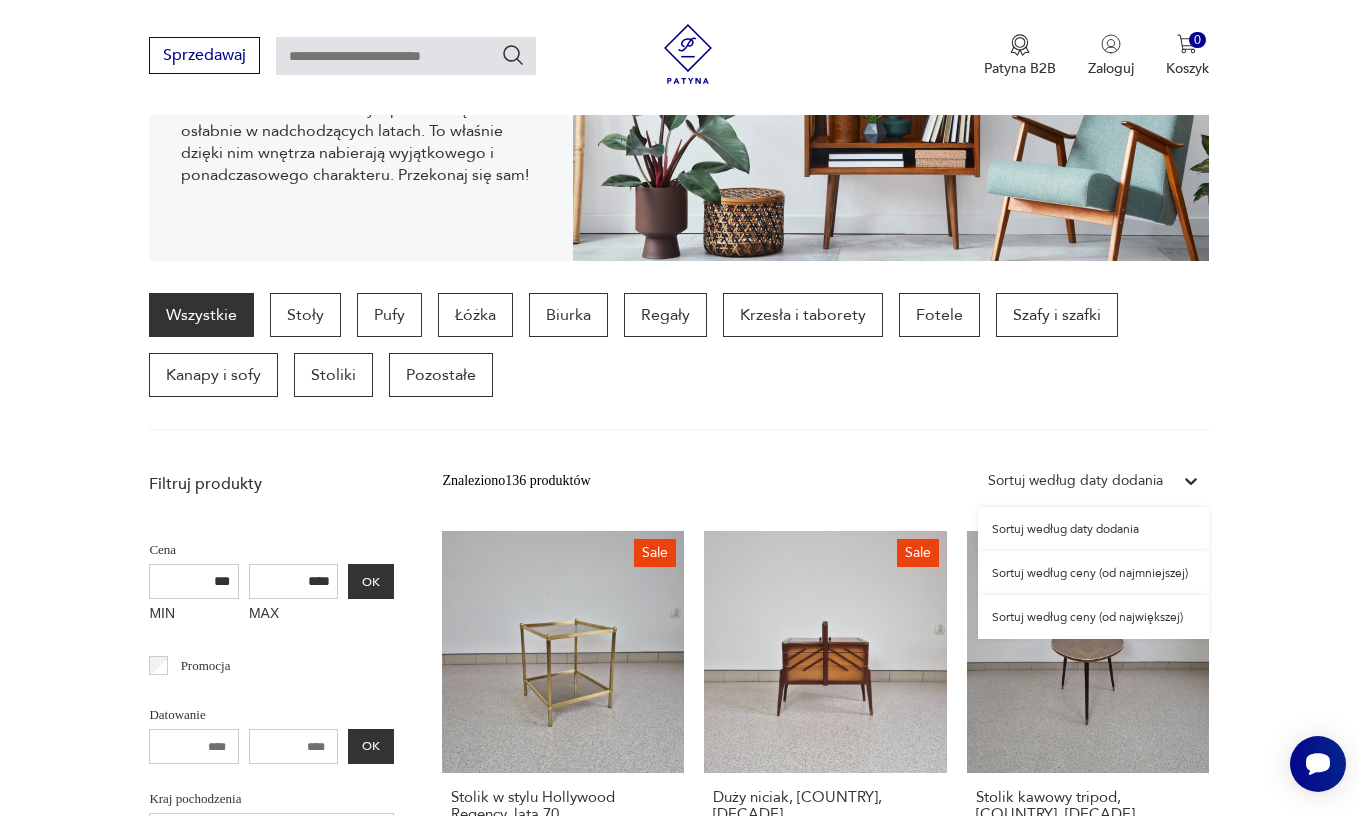click at bounding box center [1191, 481] 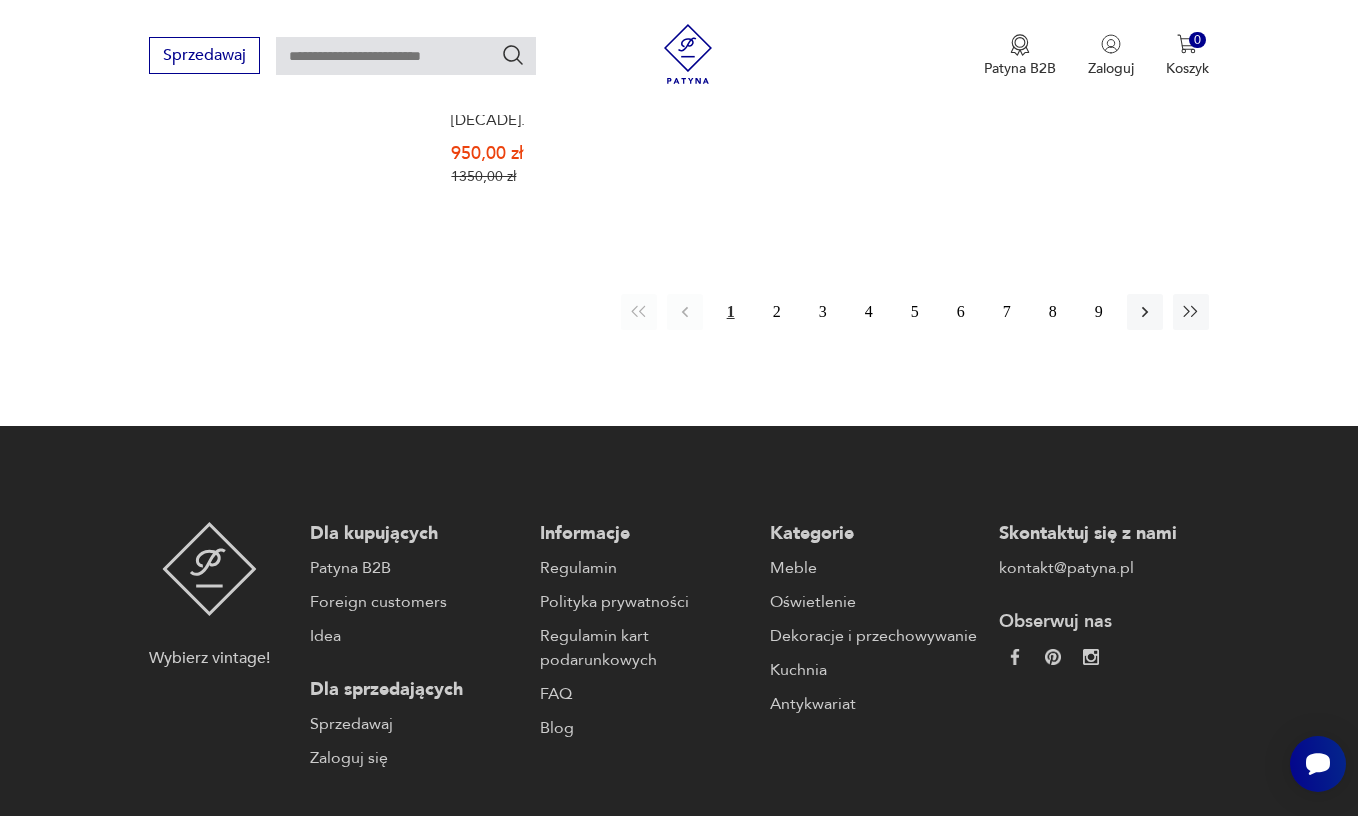 scroll, scrollTop: 3227, scrollLeft: 0, axis: vertical 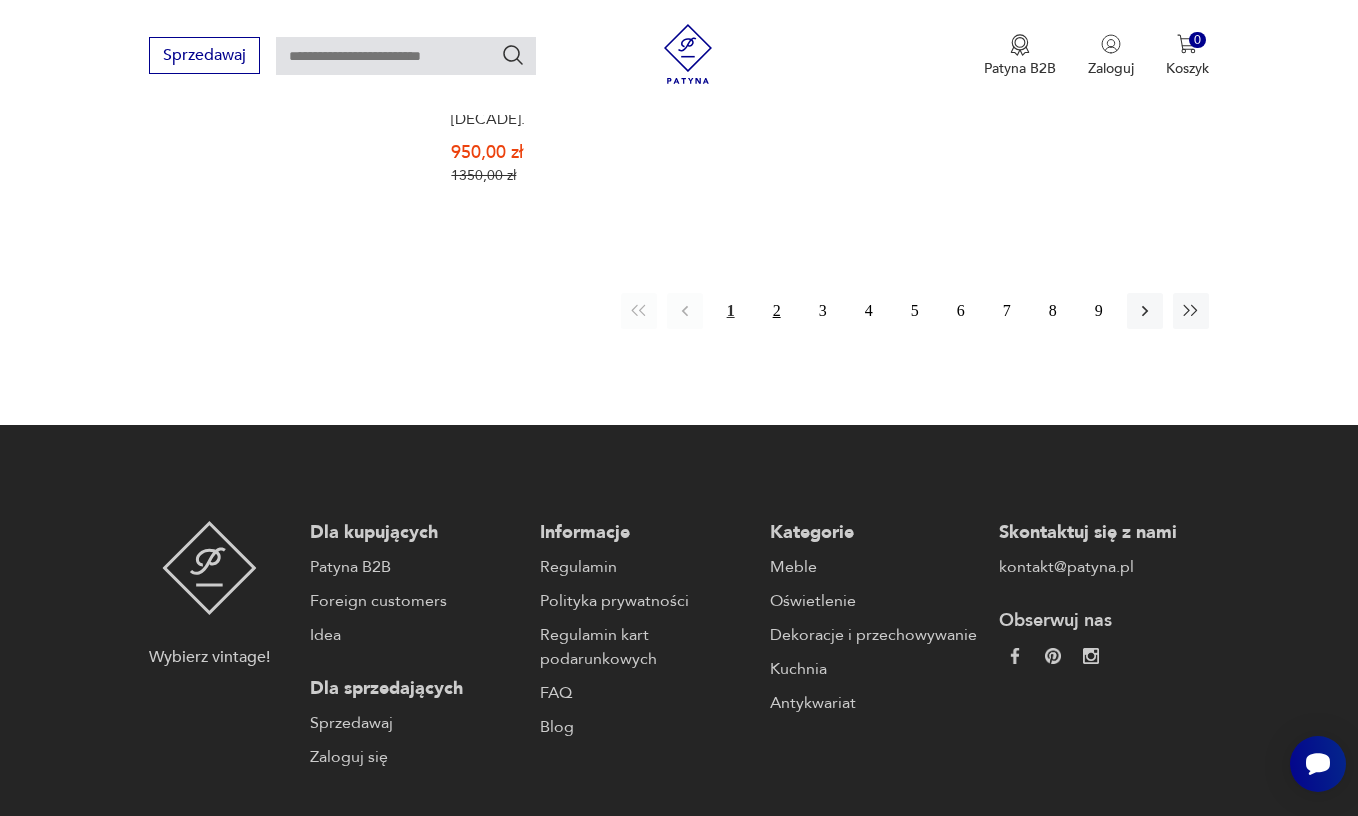 click on "2" at bounding box center [777, 311] 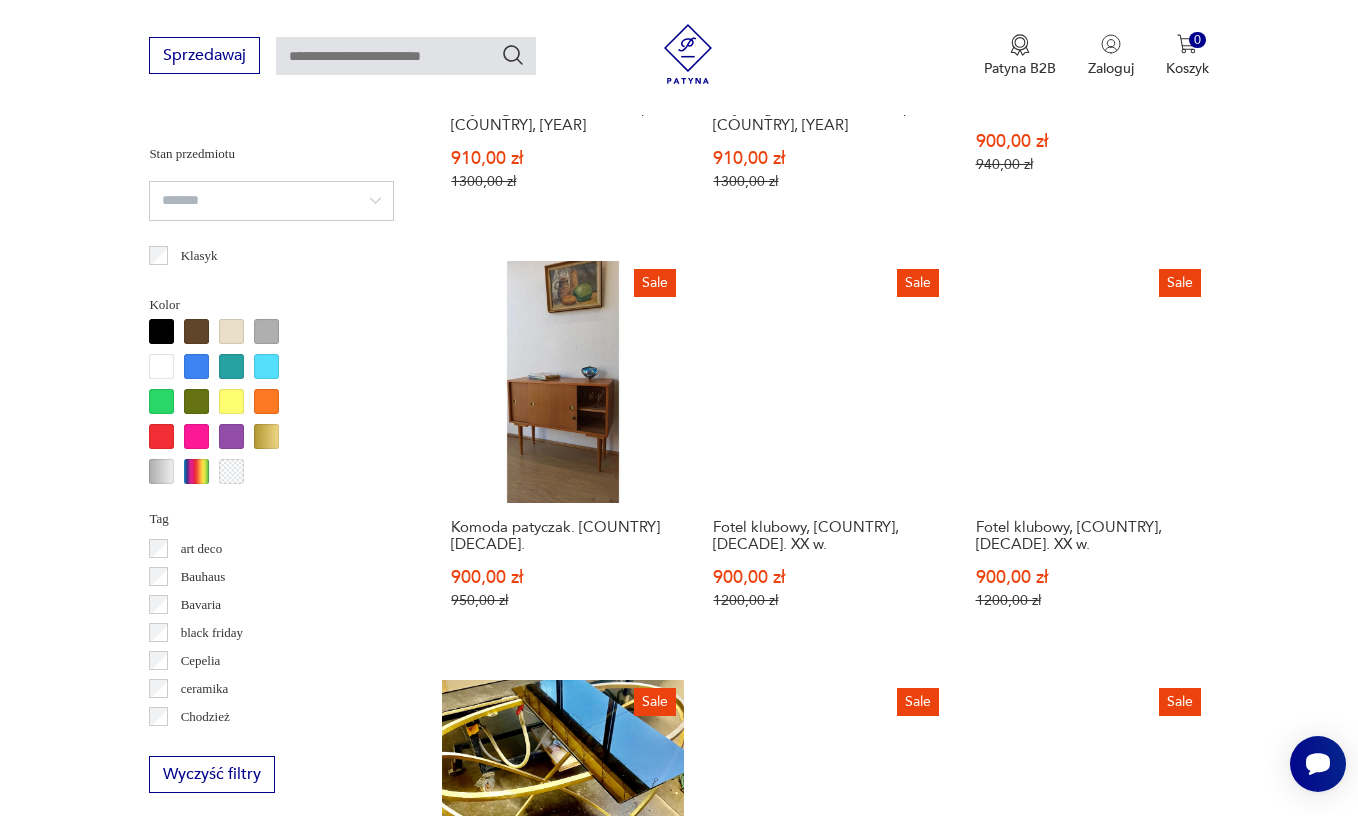 scroll, scrollTop: 1556, scrollLeft: 0, axis: vertical 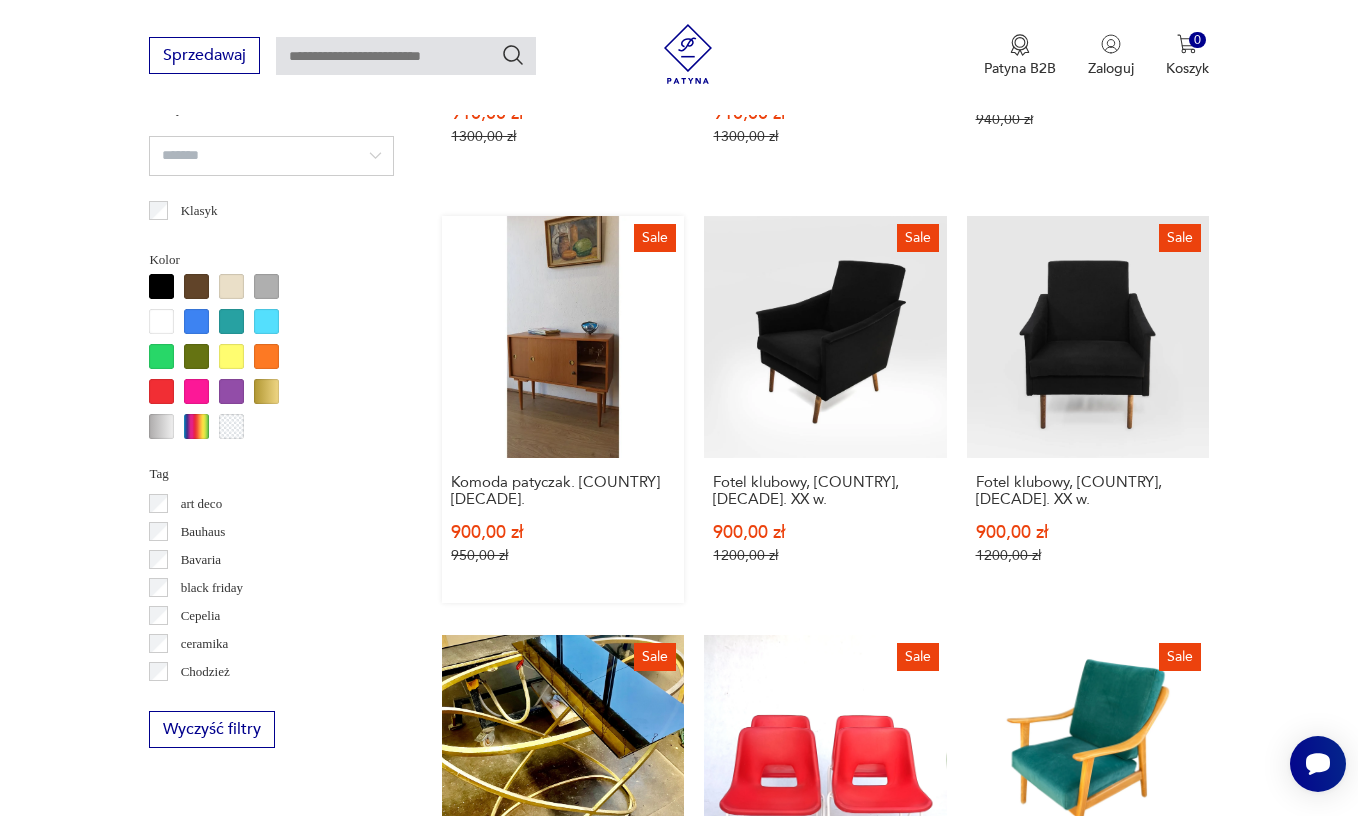 click on "Sale Komoda patyczak. [COUNTRY] [DECADE]." at bounding box center [563, 409] 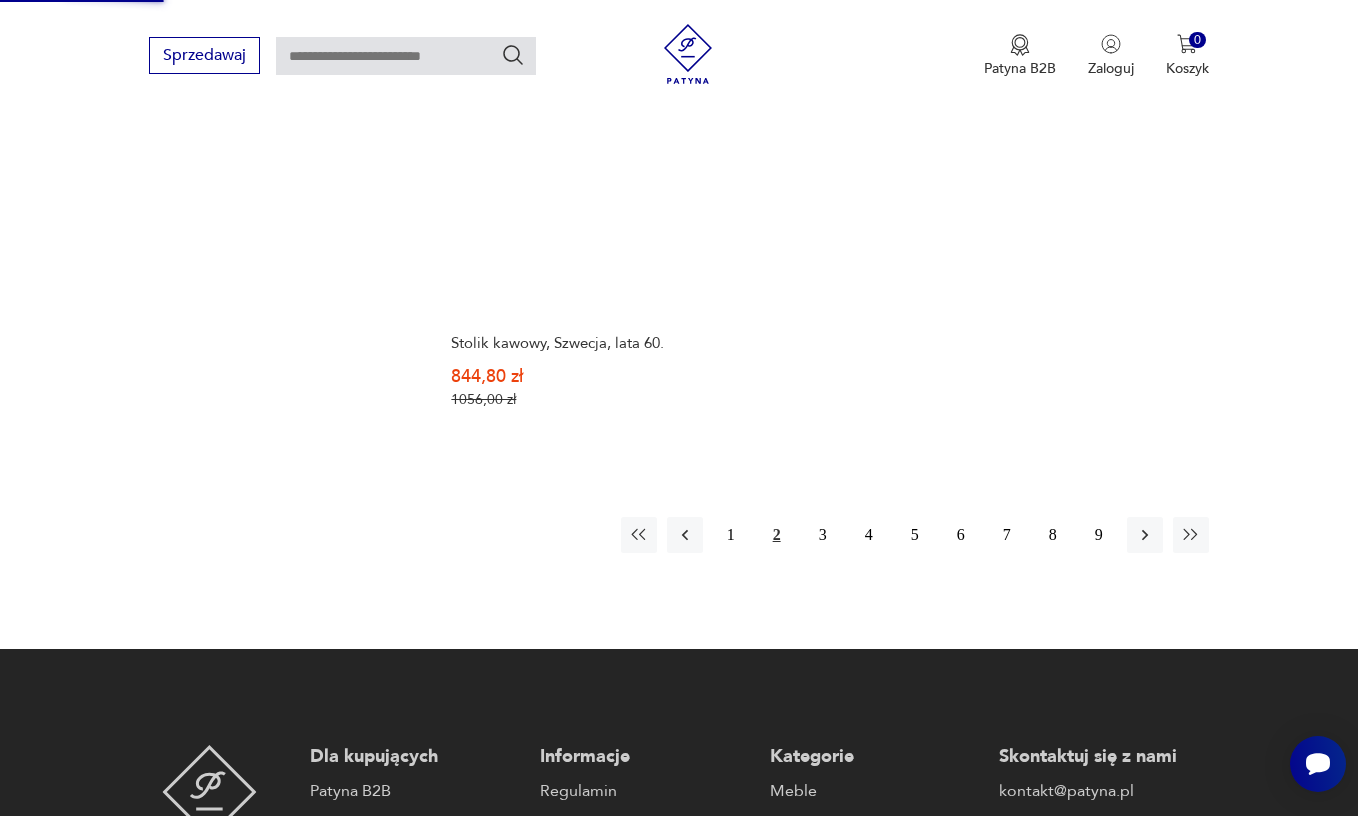scroll, scrollTop: 2985, scrollLeft: 0, axis: vertical 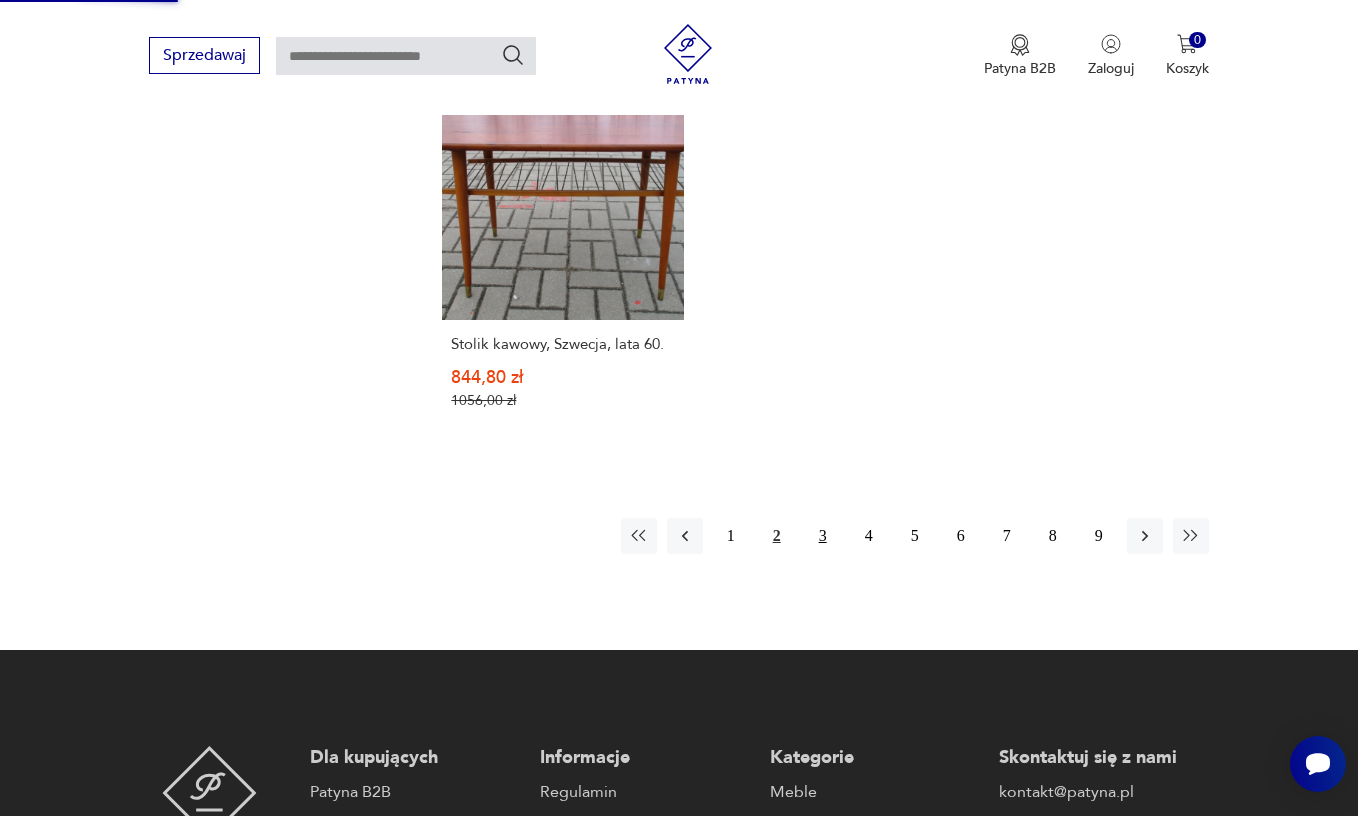 click on "3" at bounding box center [823, 536] 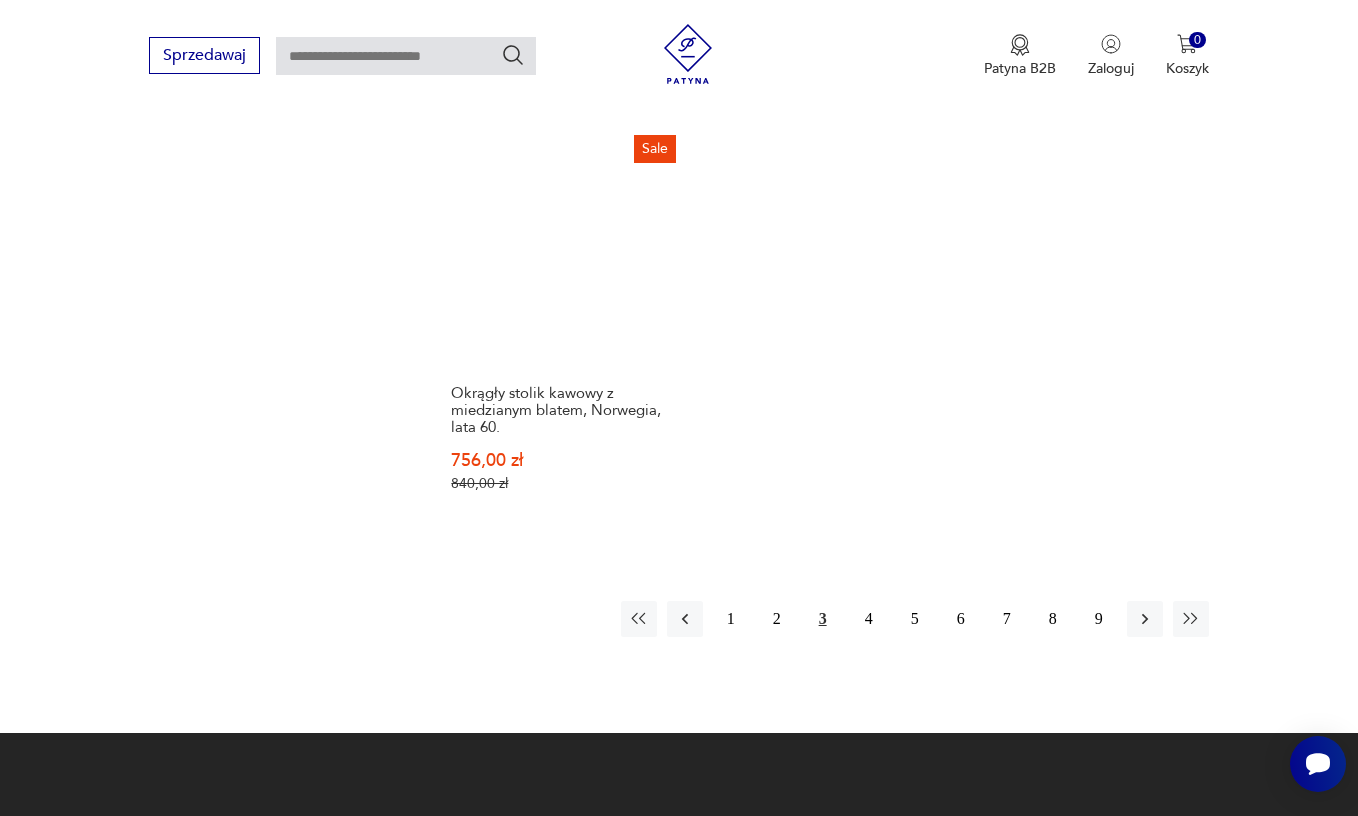 scroll, scrollTop: 2887, scrollLeft: 0, axis: vertical 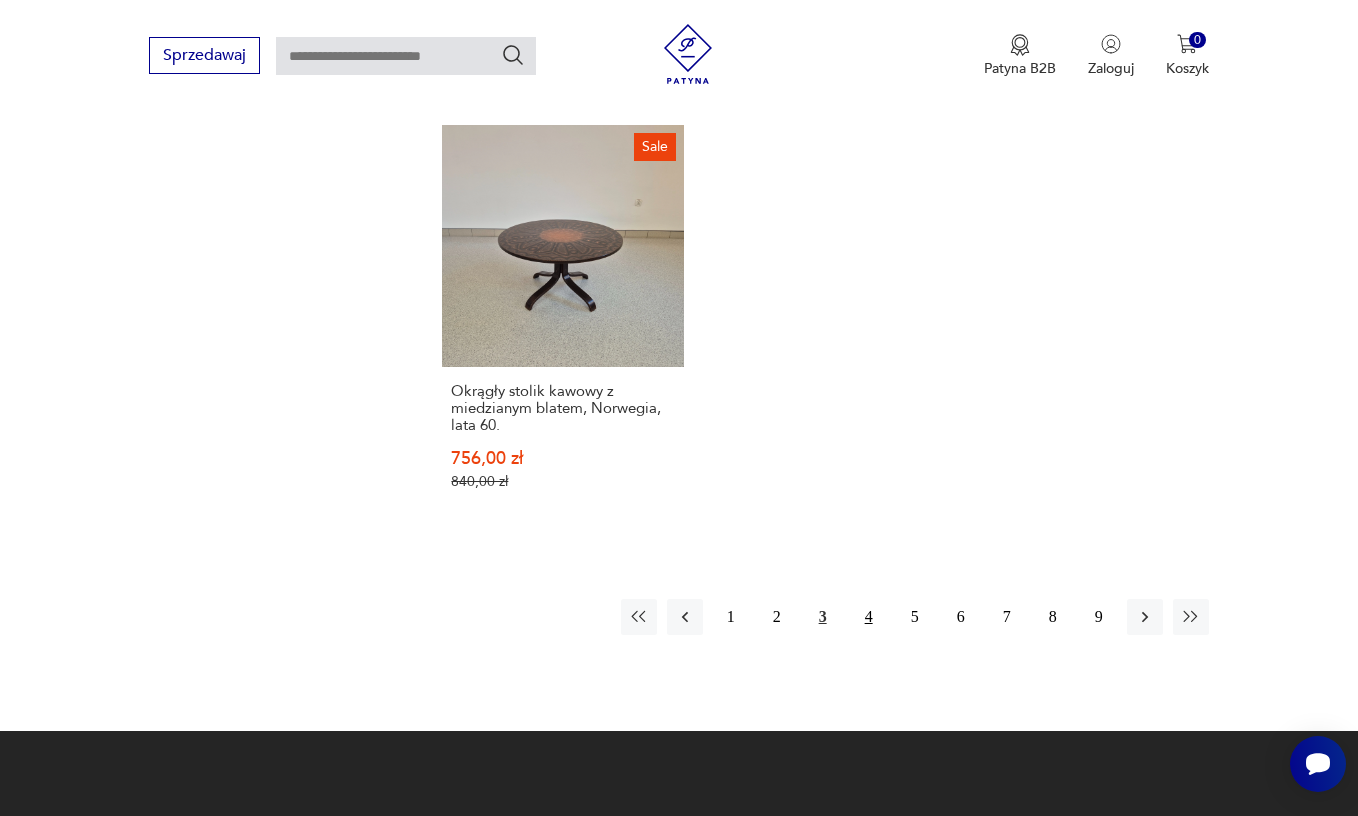 click on "4" at bounding box center [869, 617] 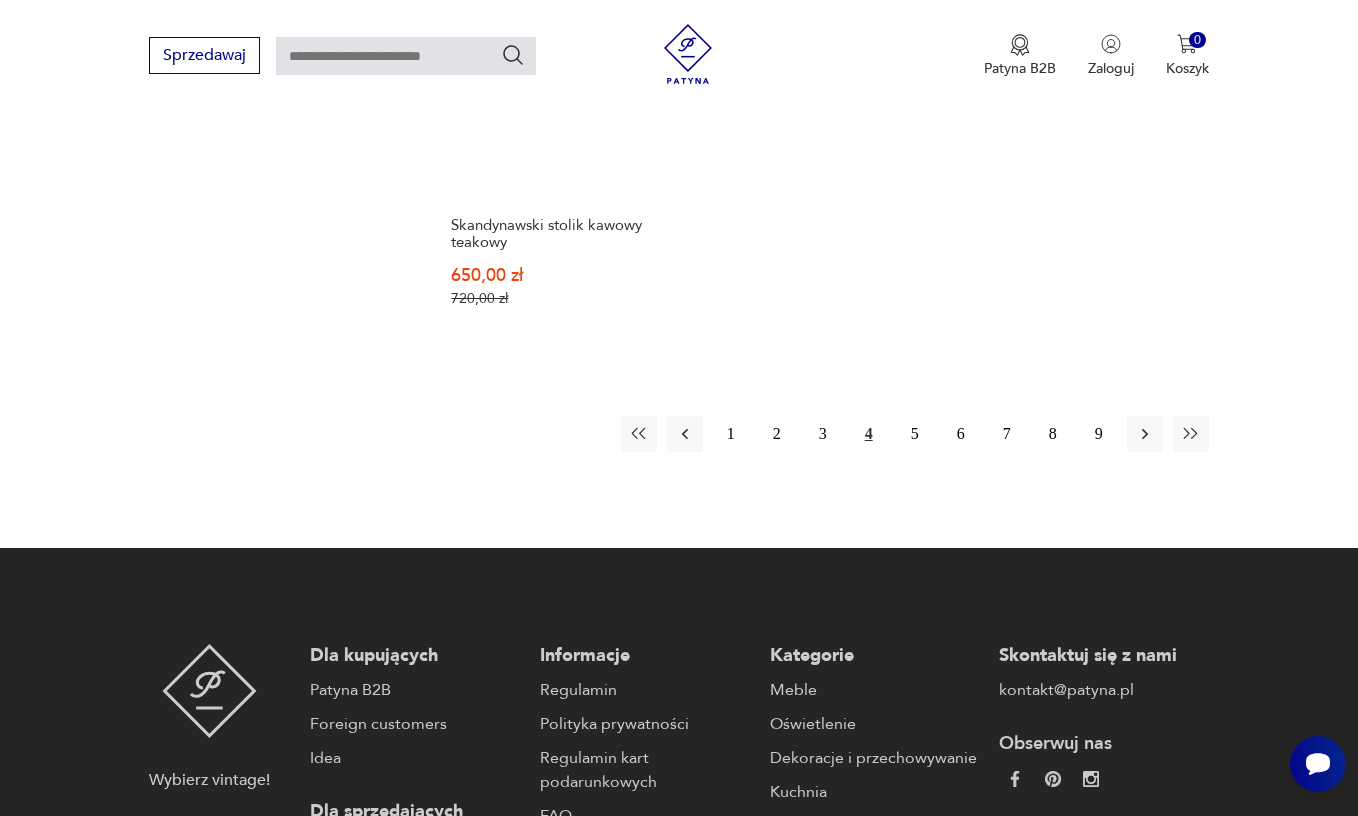 scroll, scrollTop: 3106, scrollLeft: 0, axis: vertical 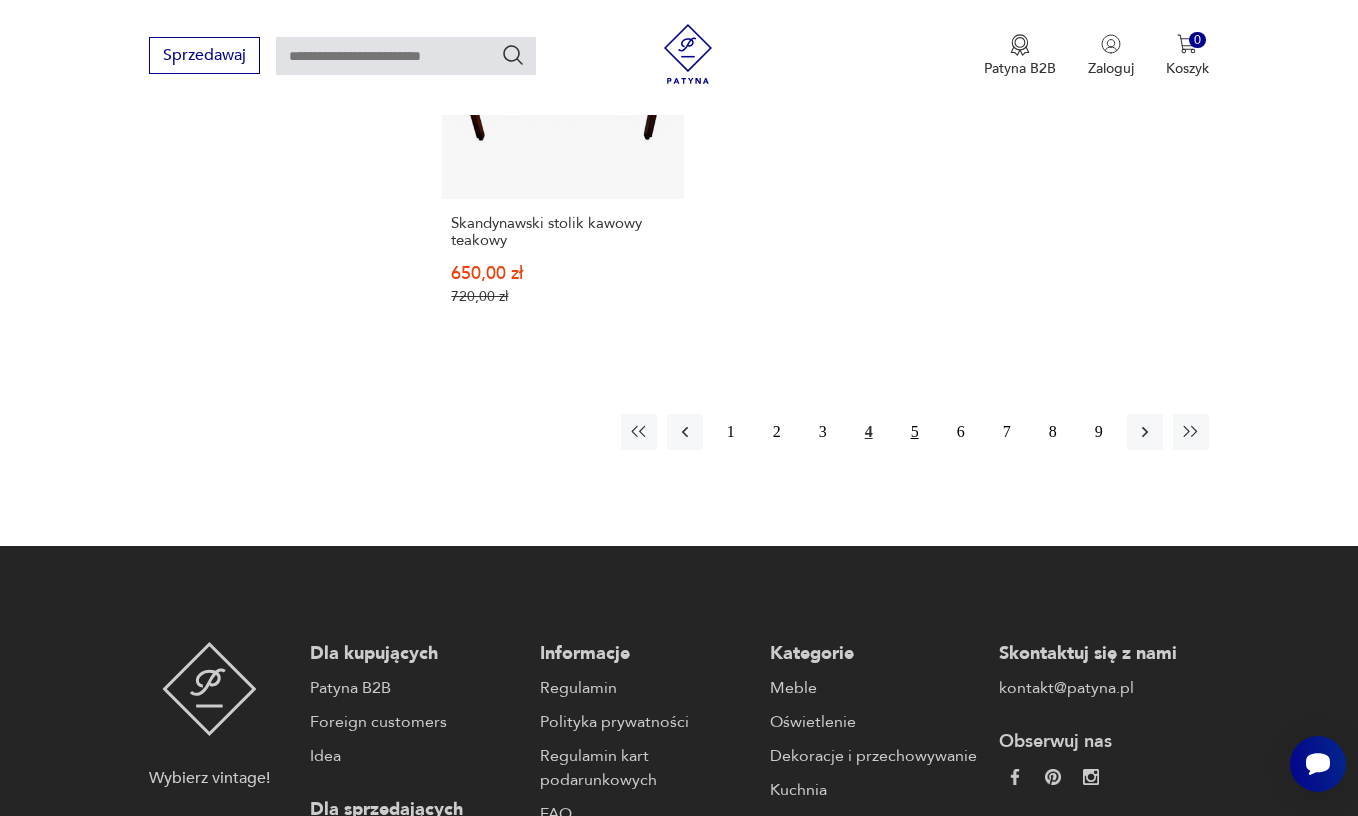 click on "5" at bounding box center (915, 432) 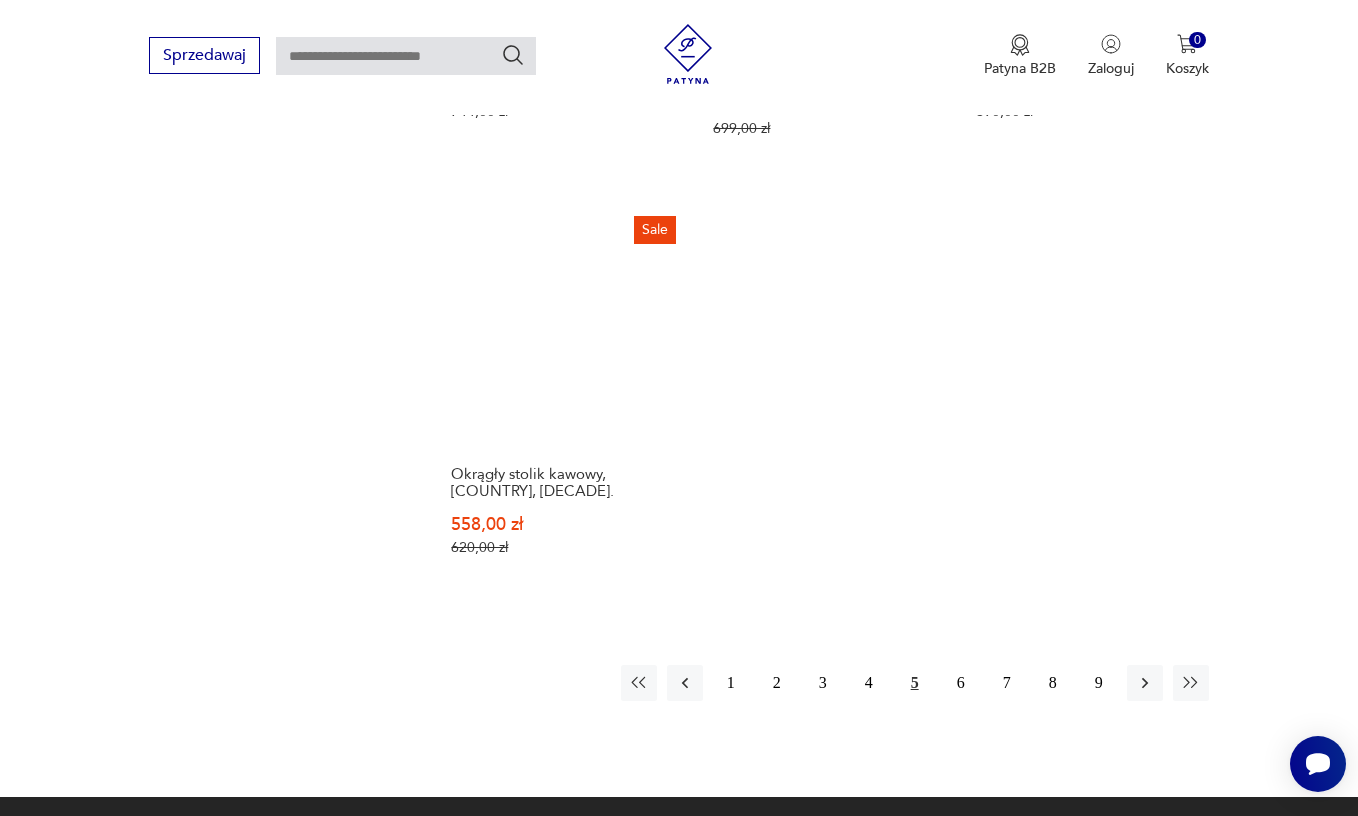 scroll, scrollTop: 2840, scrollLeft: 0, axis: vertical 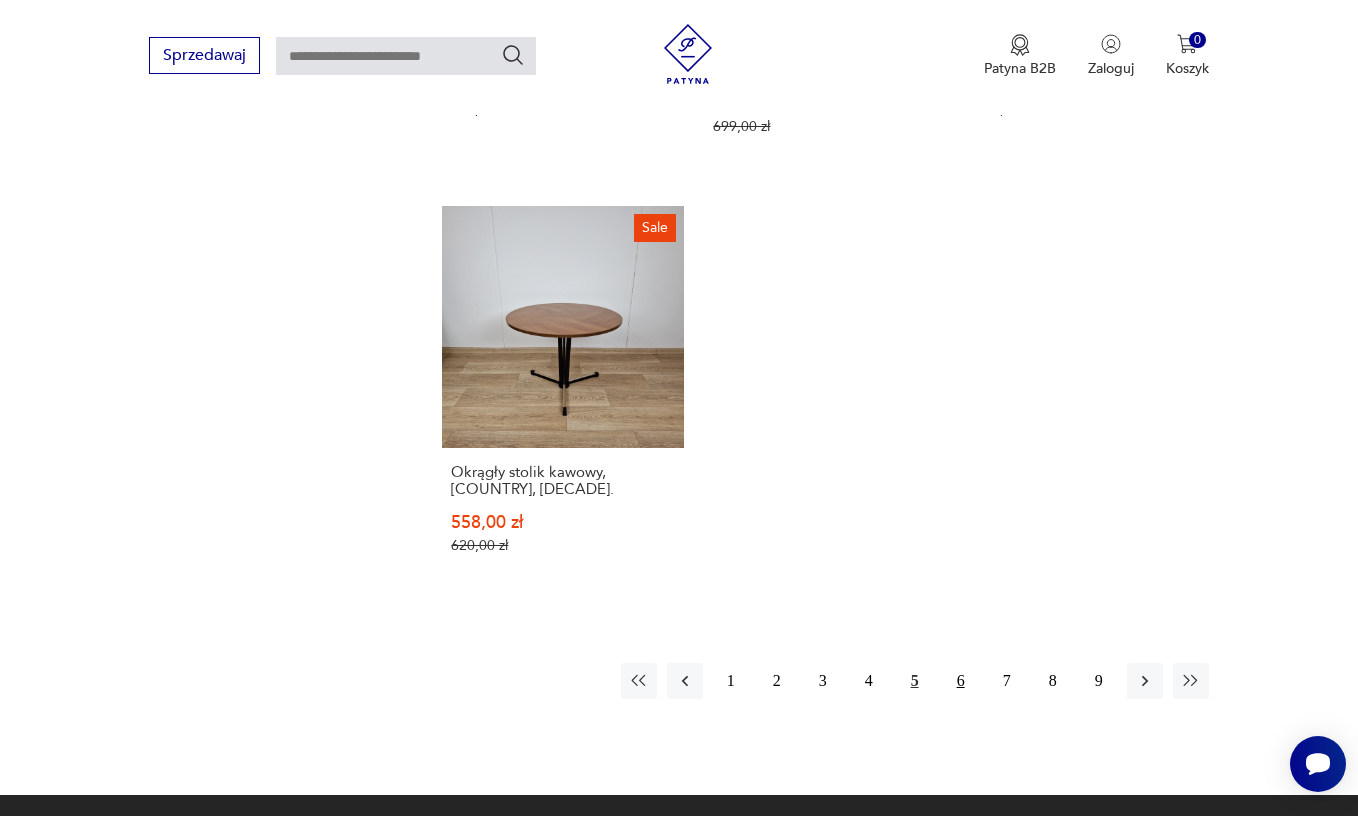 click on "6" at bounding box center [961, 681] 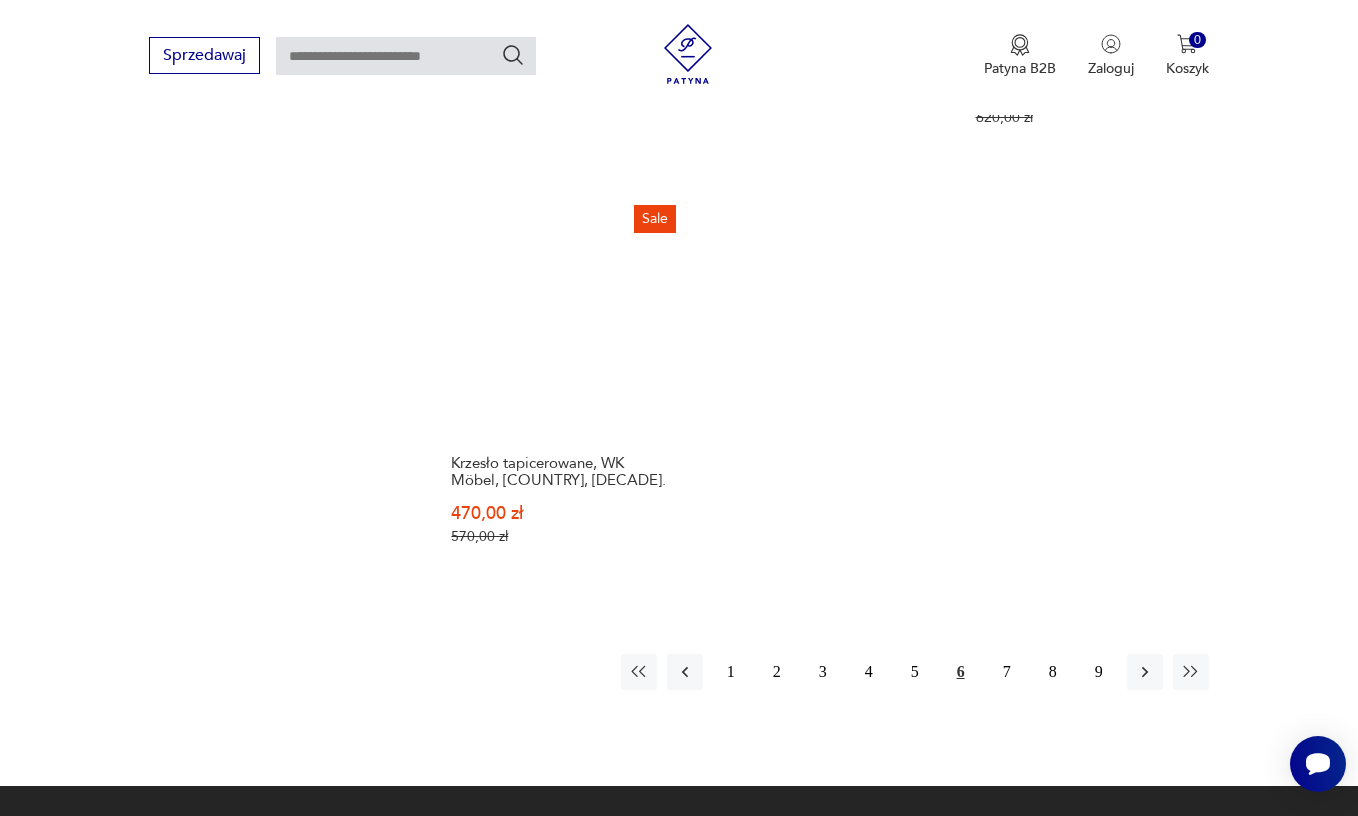 scroll, scrollTop: 3064, scrollLeft: 0, axis: vertical 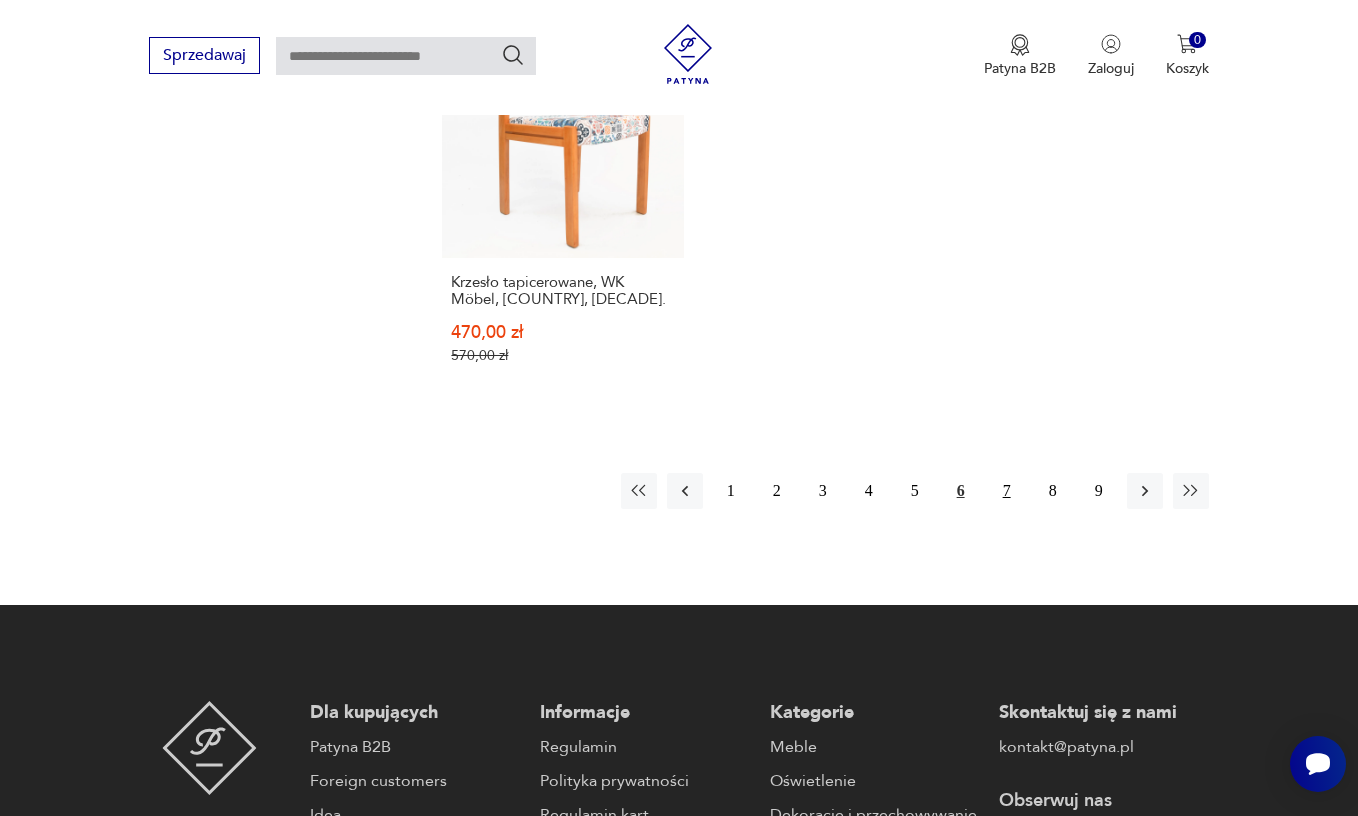 click on "7" at bounding box center [1007, 491] 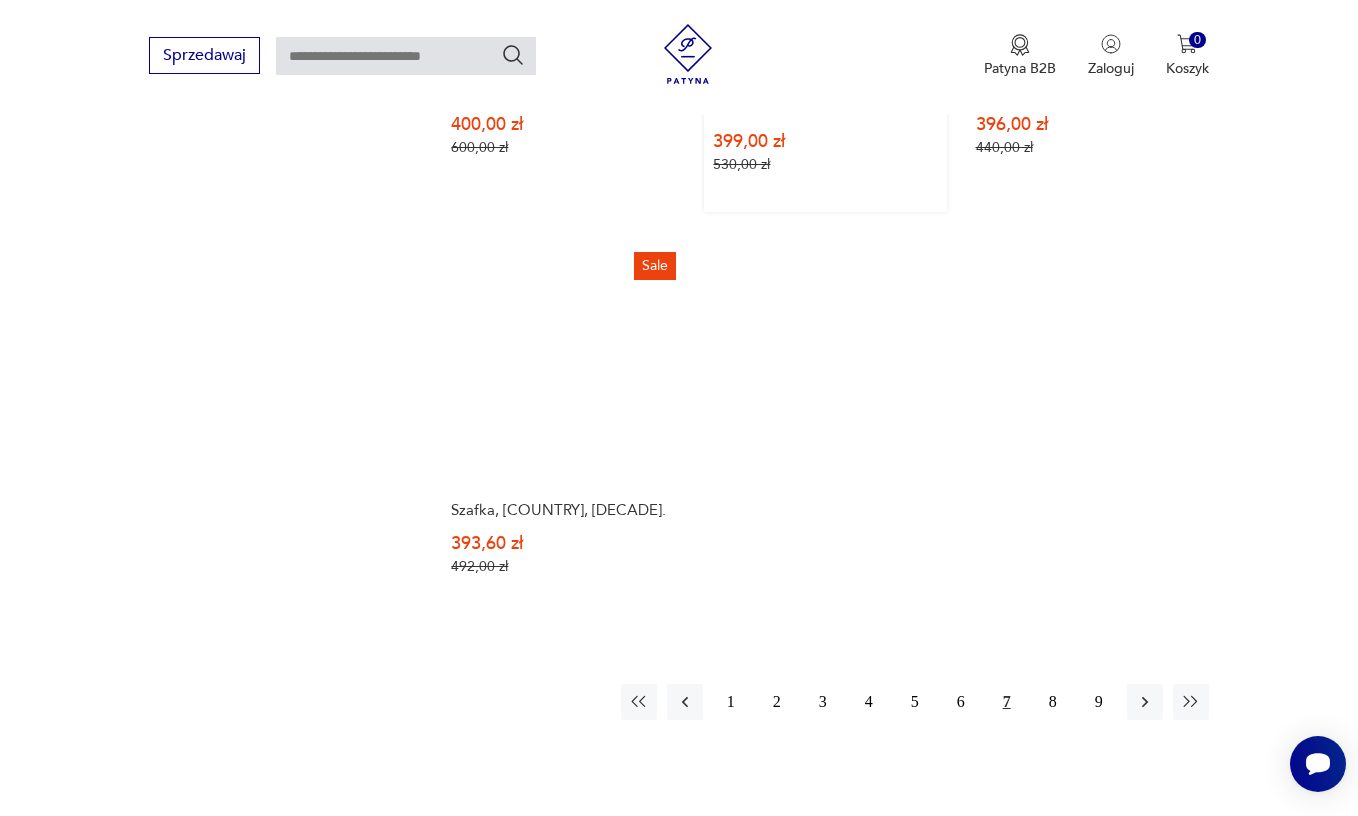 scroll, scrollTop: 2823, scrollLeft: 0, axis: vertical 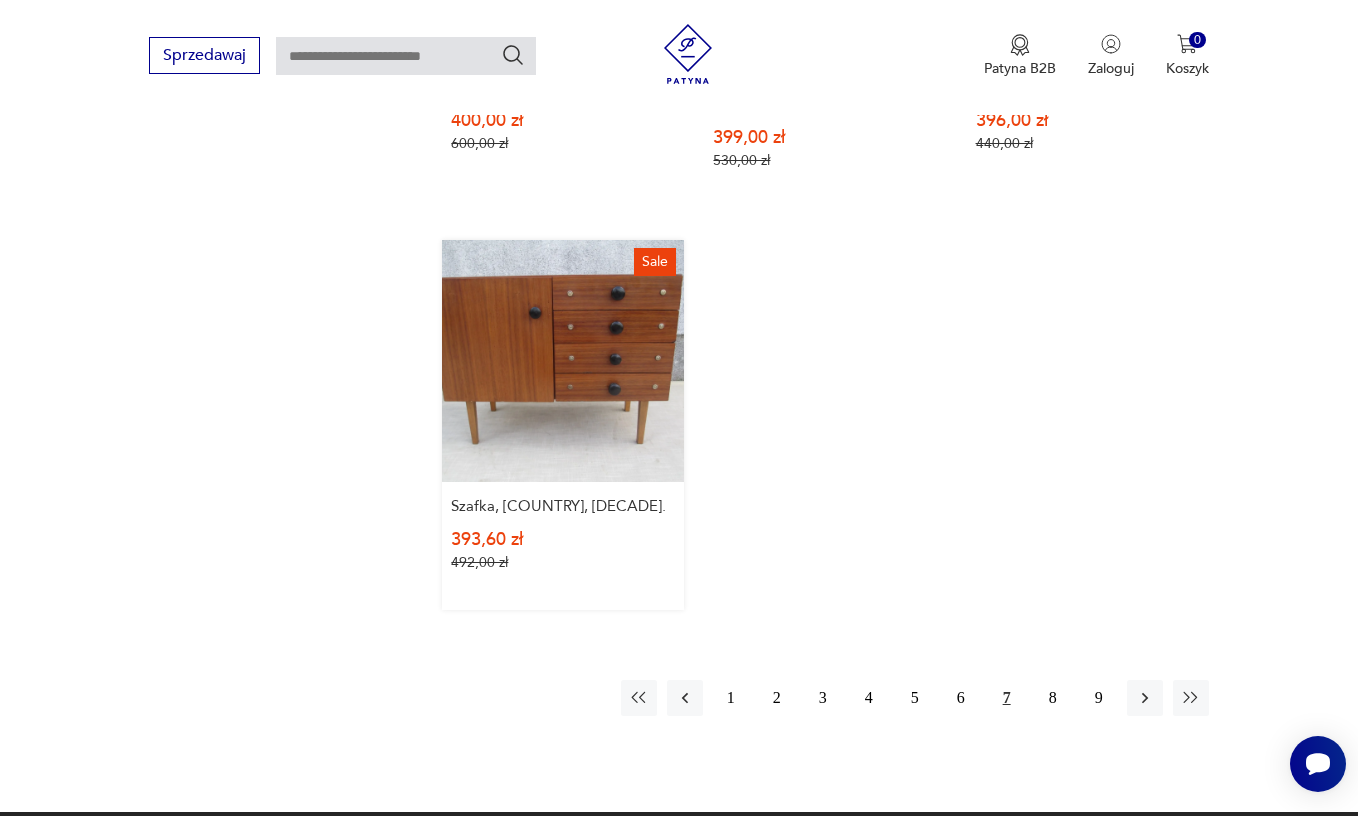 click on "Sale Szafka, [COUNTRY], [DECADE]." at bounding box center (563, 425) 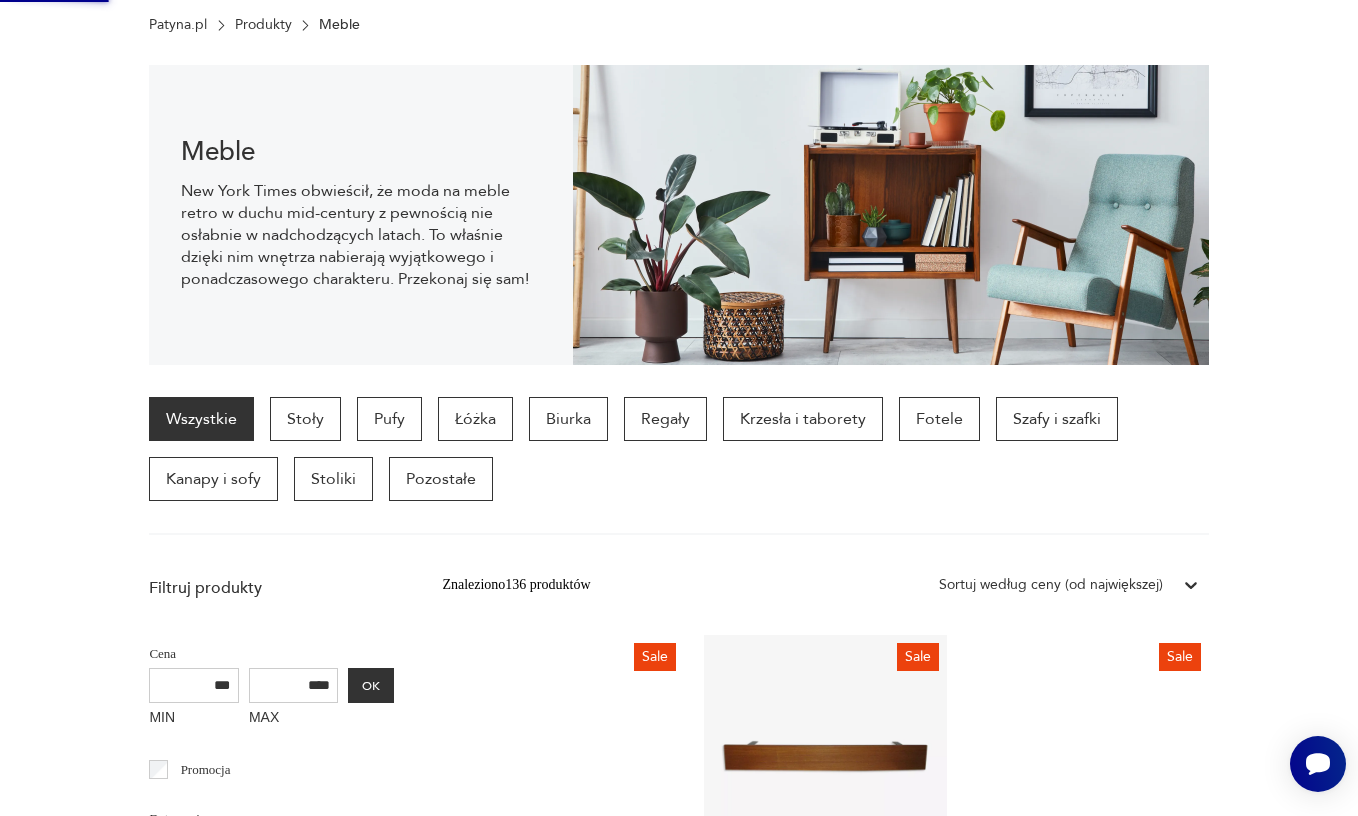 scroll, scrollTop: 0, scrollLeft: 0, axis: both 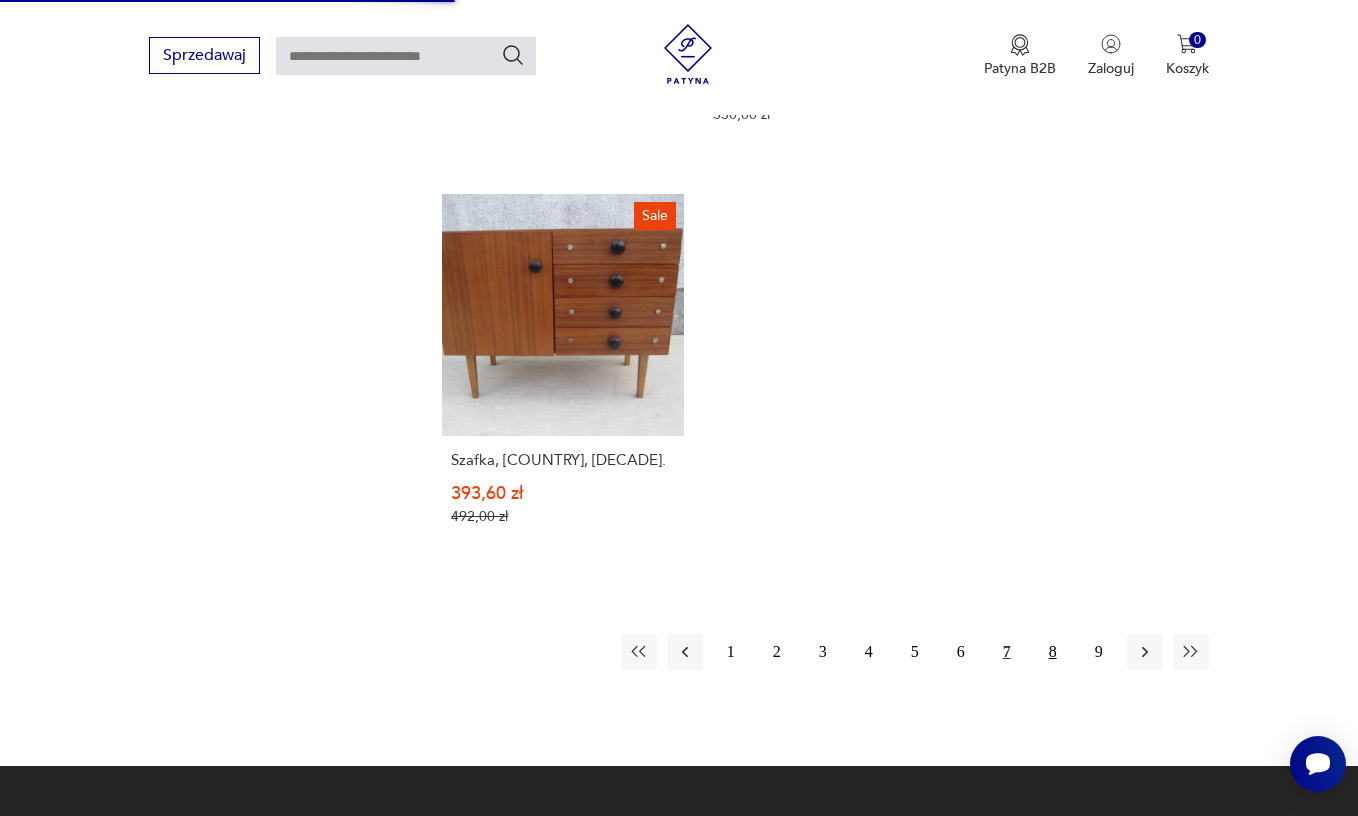 click on "8" at bounding box center [1053, 652] 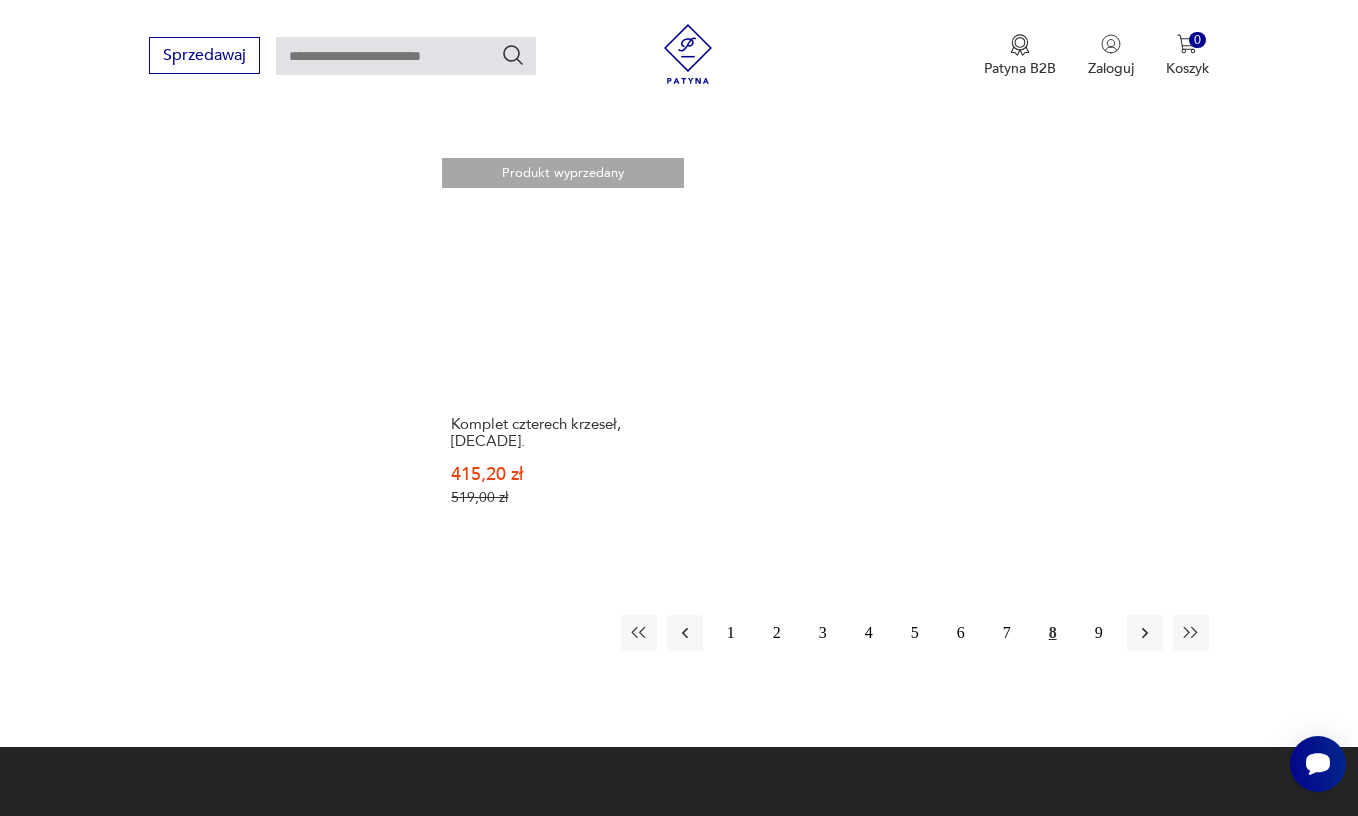 scroll, scrollTop: 2879, scrollLeft: 0, axis: vertical 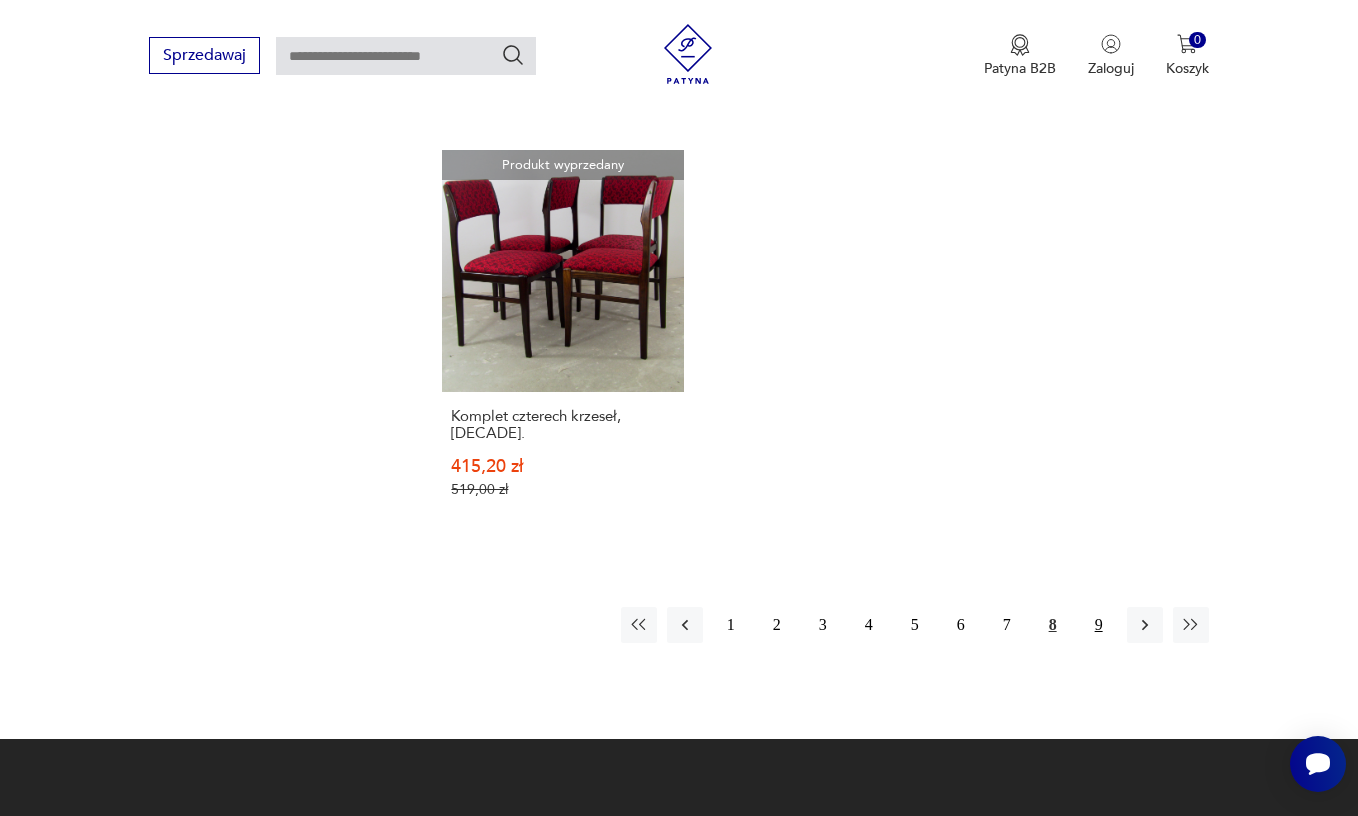 click on "9" at bounding box center (1099, 625) 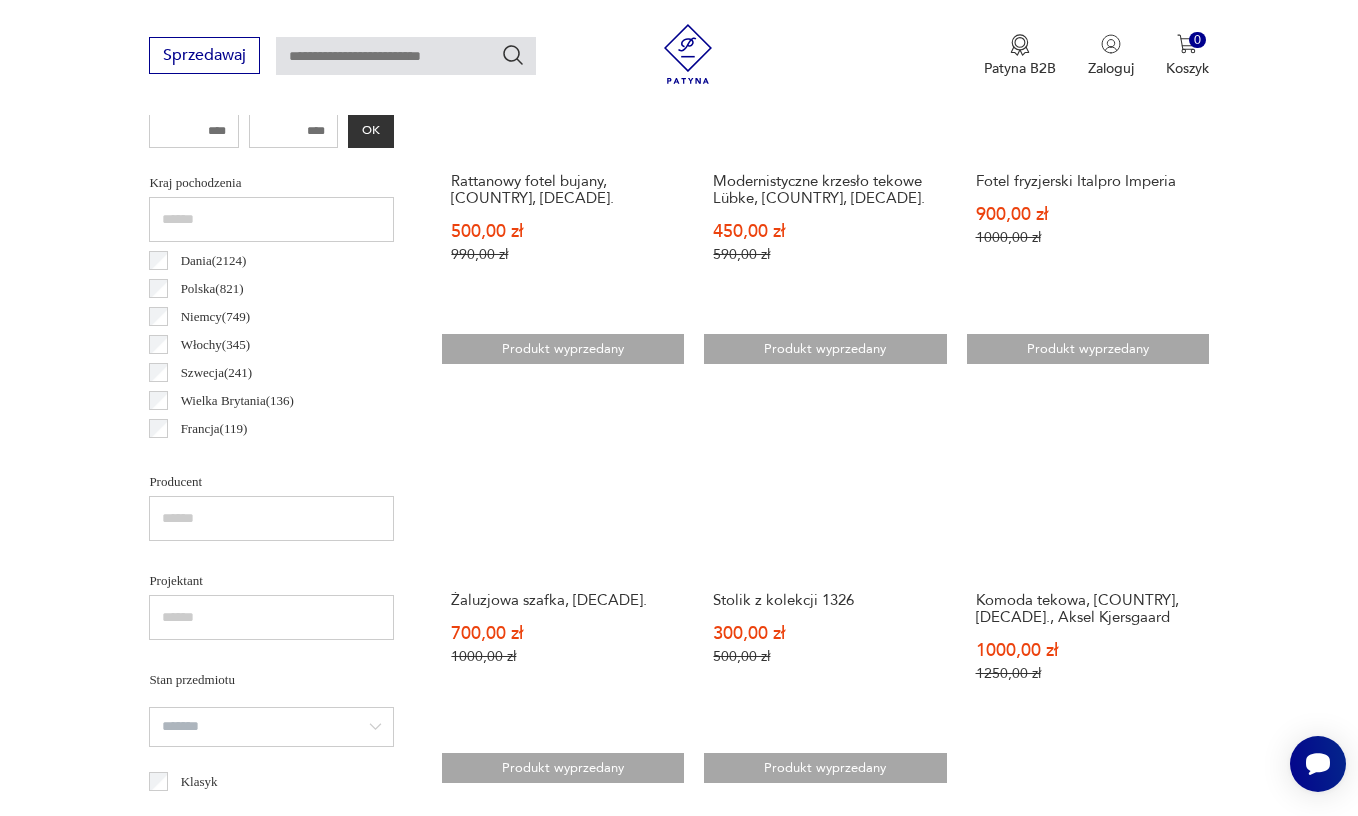scroll, scrollTop: 986, scrollLeft: 0, axis: vertical 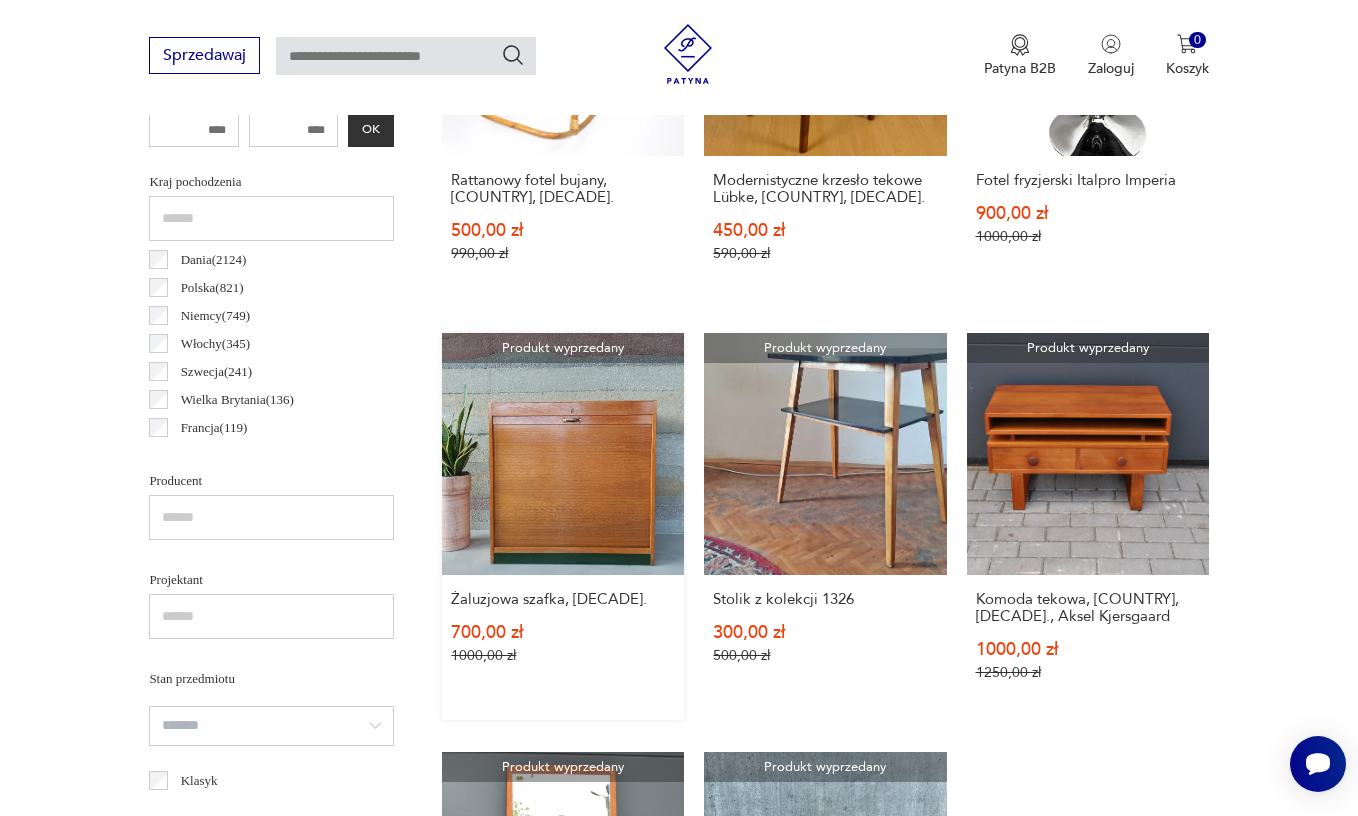 click on "Produkt wyprzedany Żaluzjowa szafka, [DECADE]." at bounding box center (563, 526) 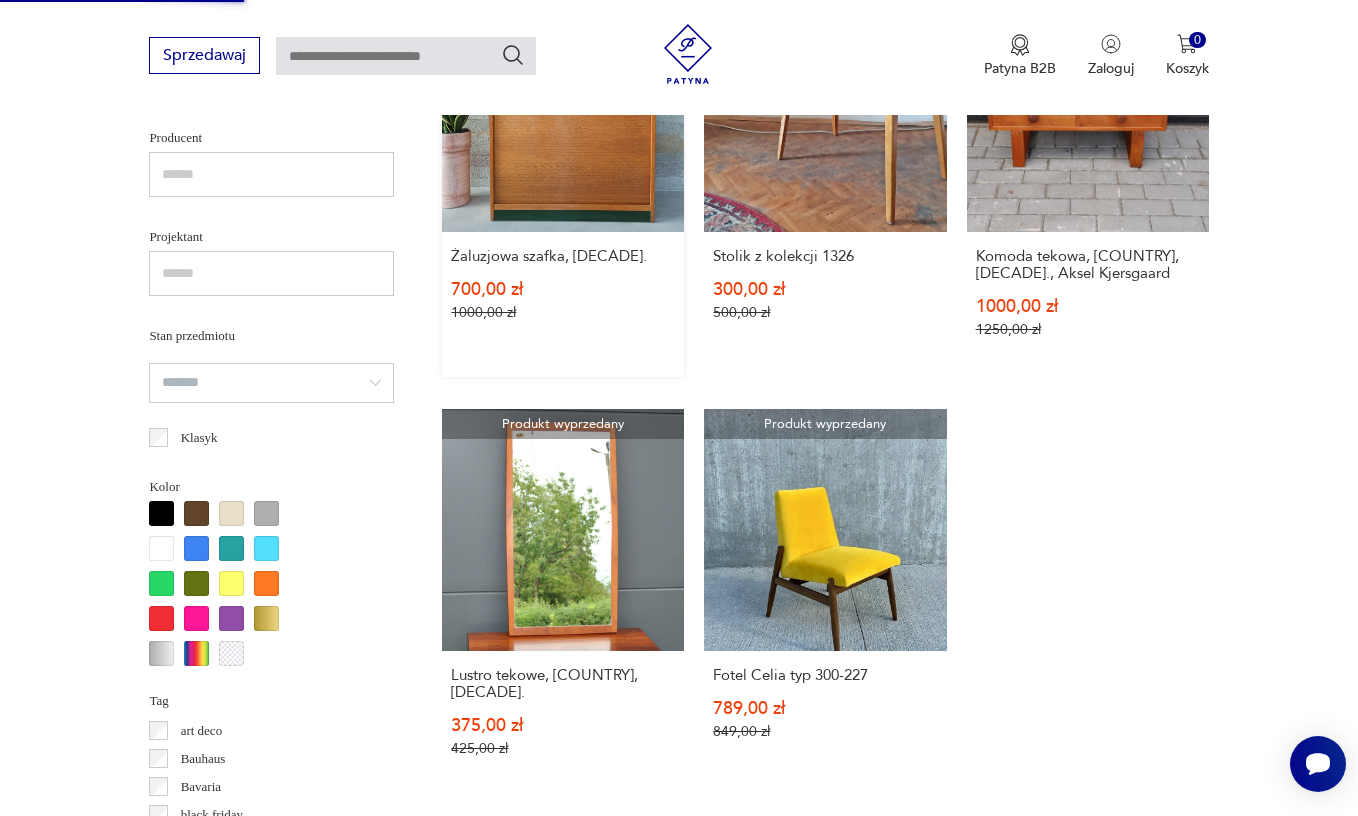 scroll, scrollTop: 1328, scrollLeft: 0, axis: vertical 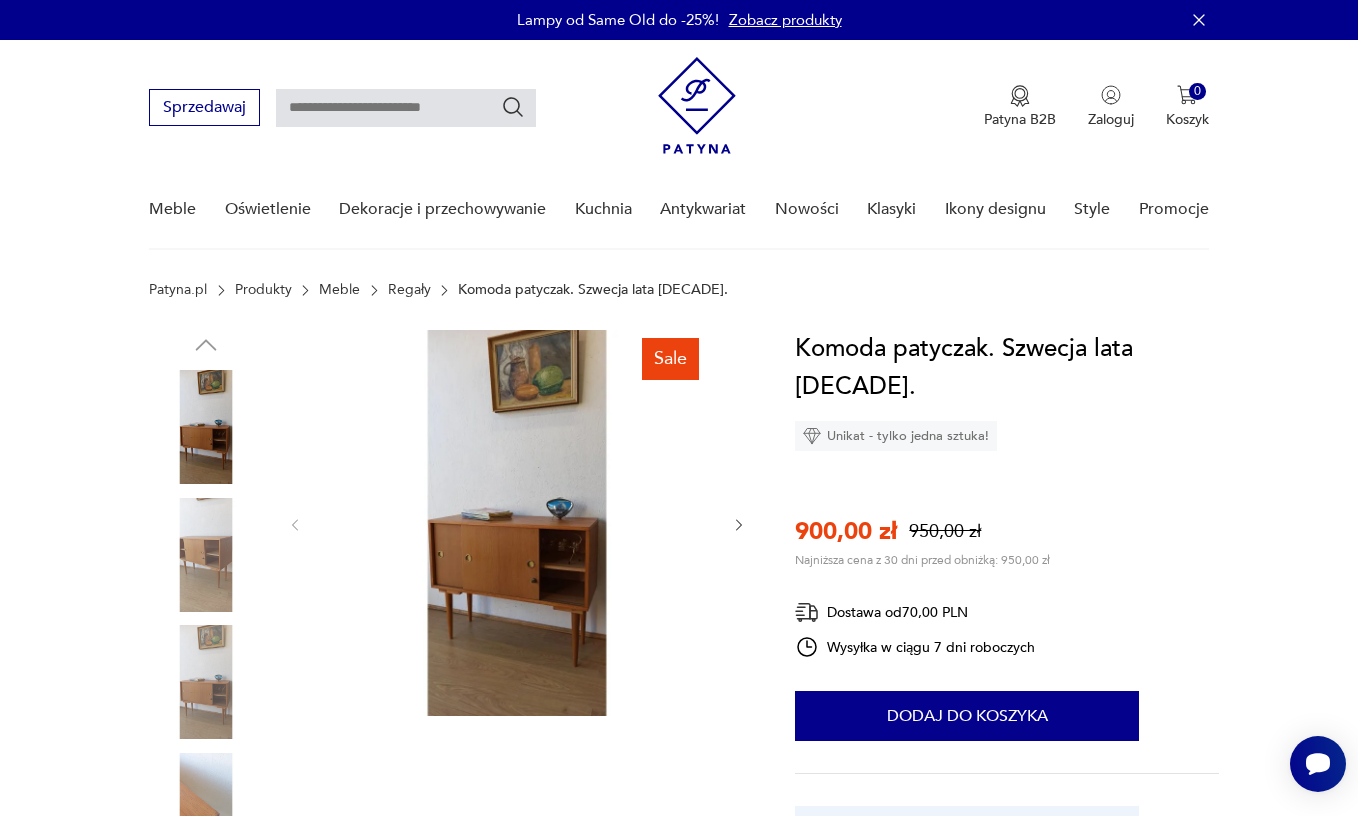 click at bounding box center [206, 555] 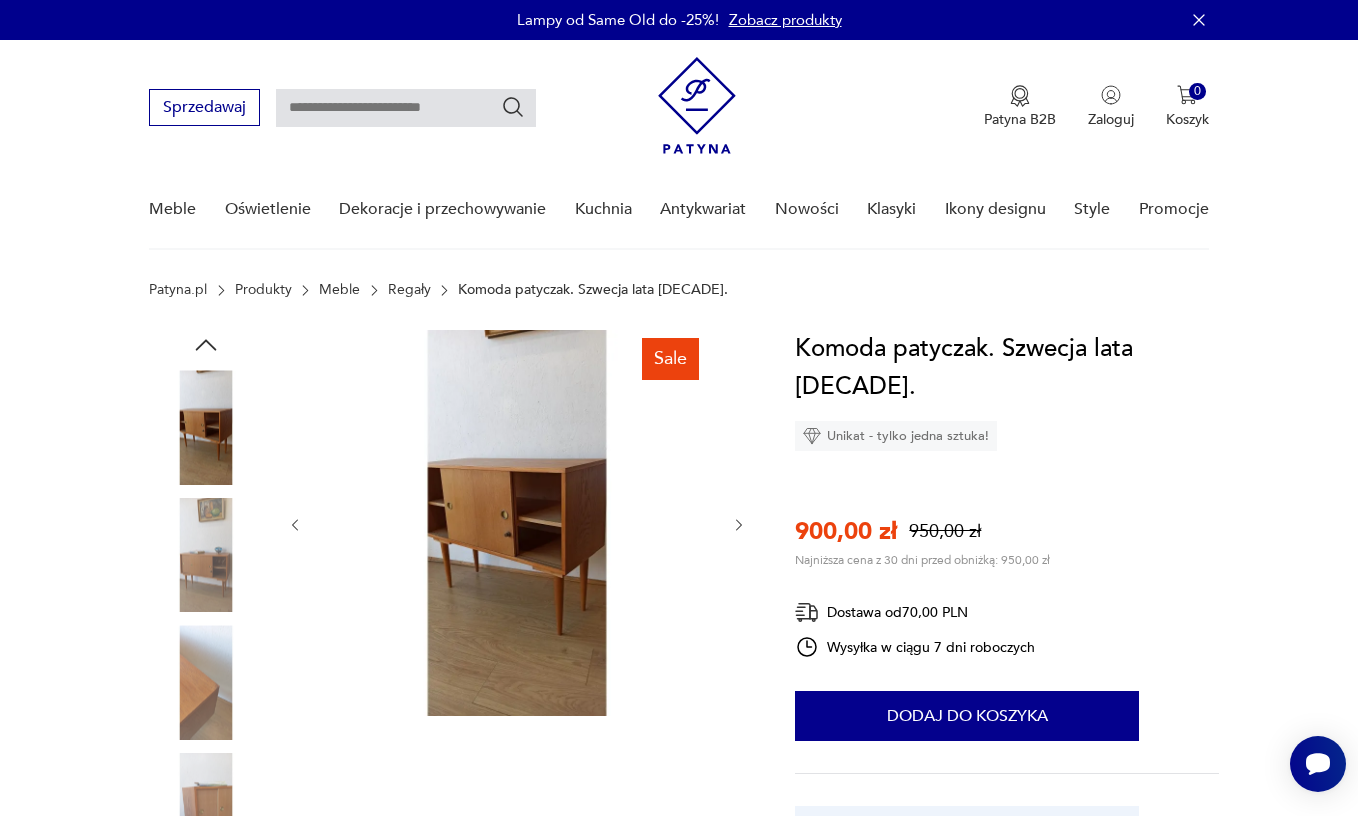 click at bounding box center (517, 523) 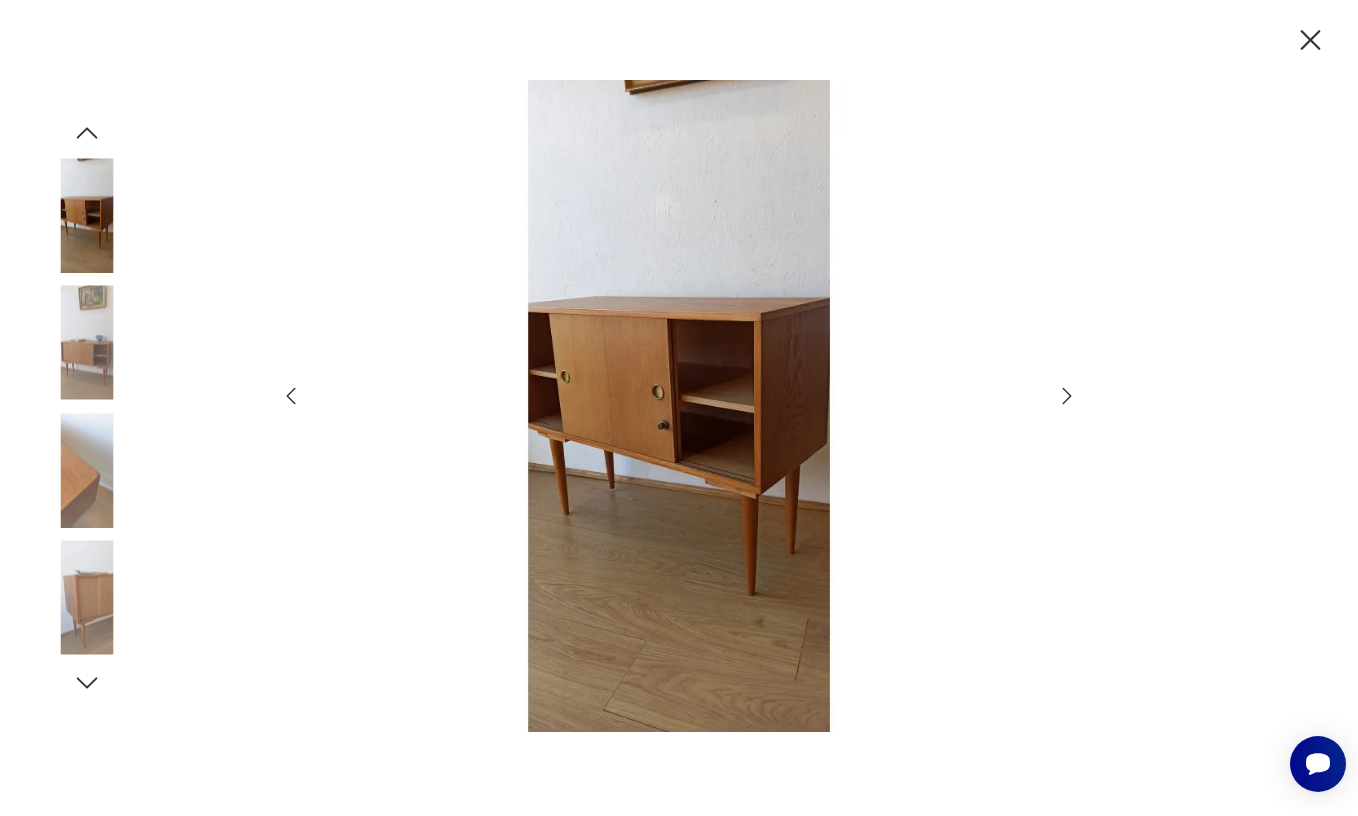 click at bounding box center (1067, 396) 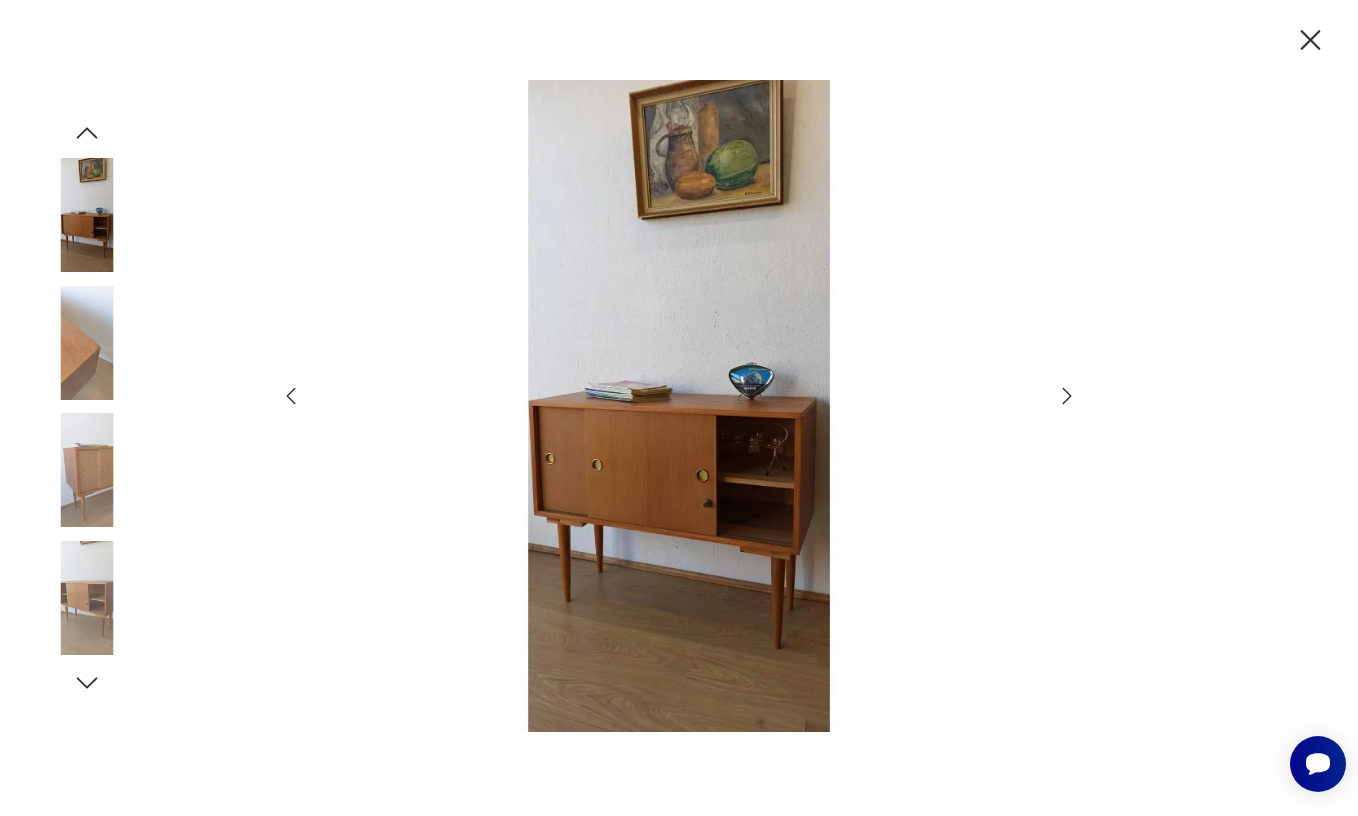 click at bounding box center [1067, 396] 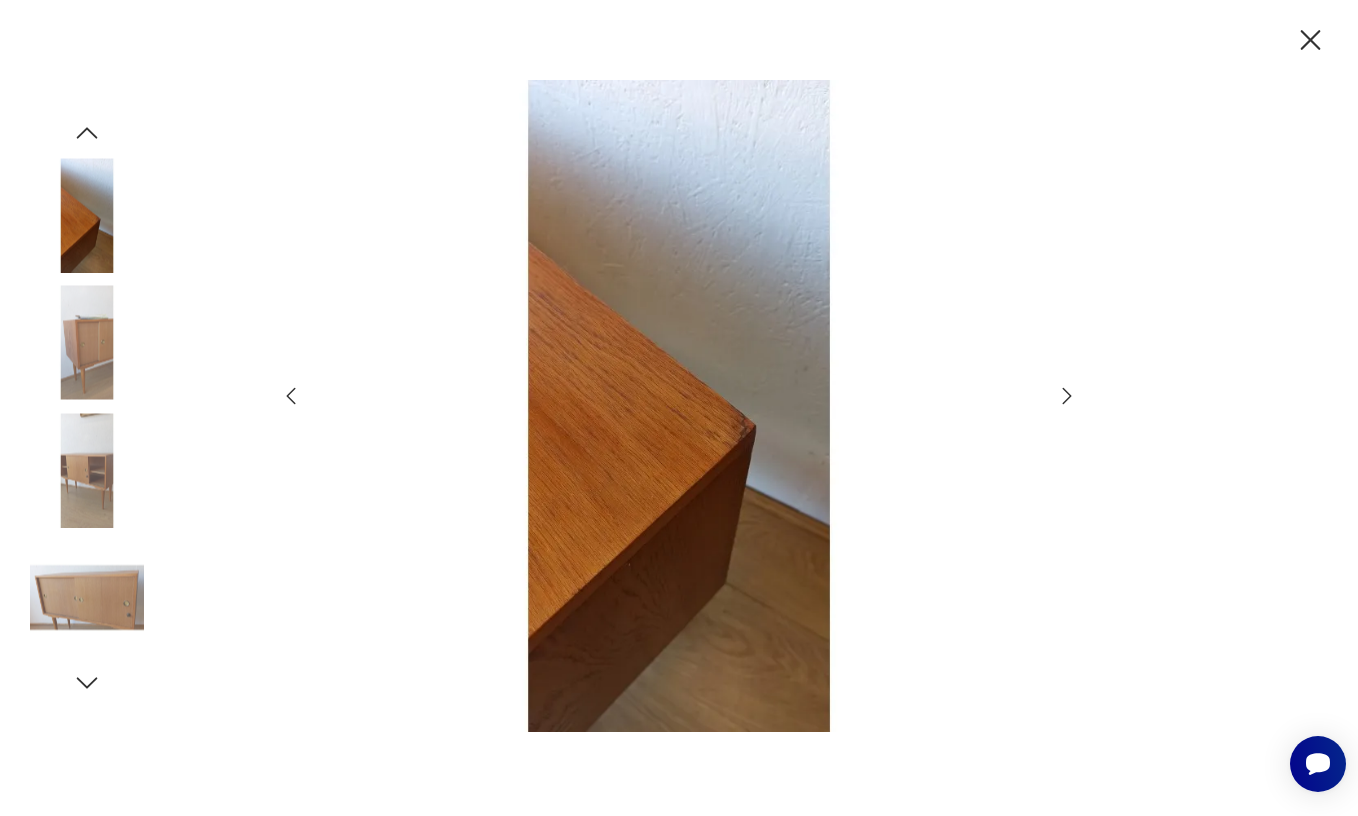click at bounding box center [1067, 396] 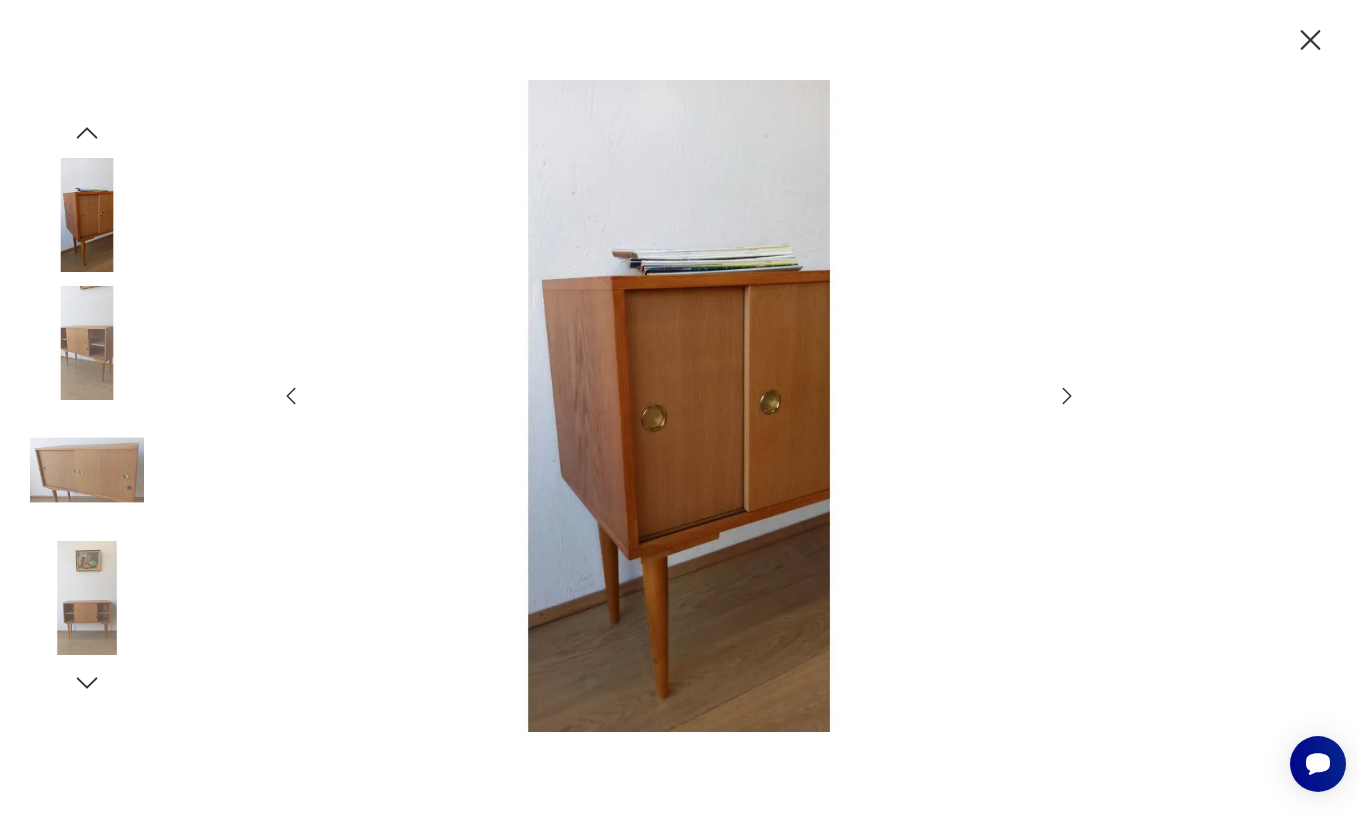 click at bounding box center [1067, 396] 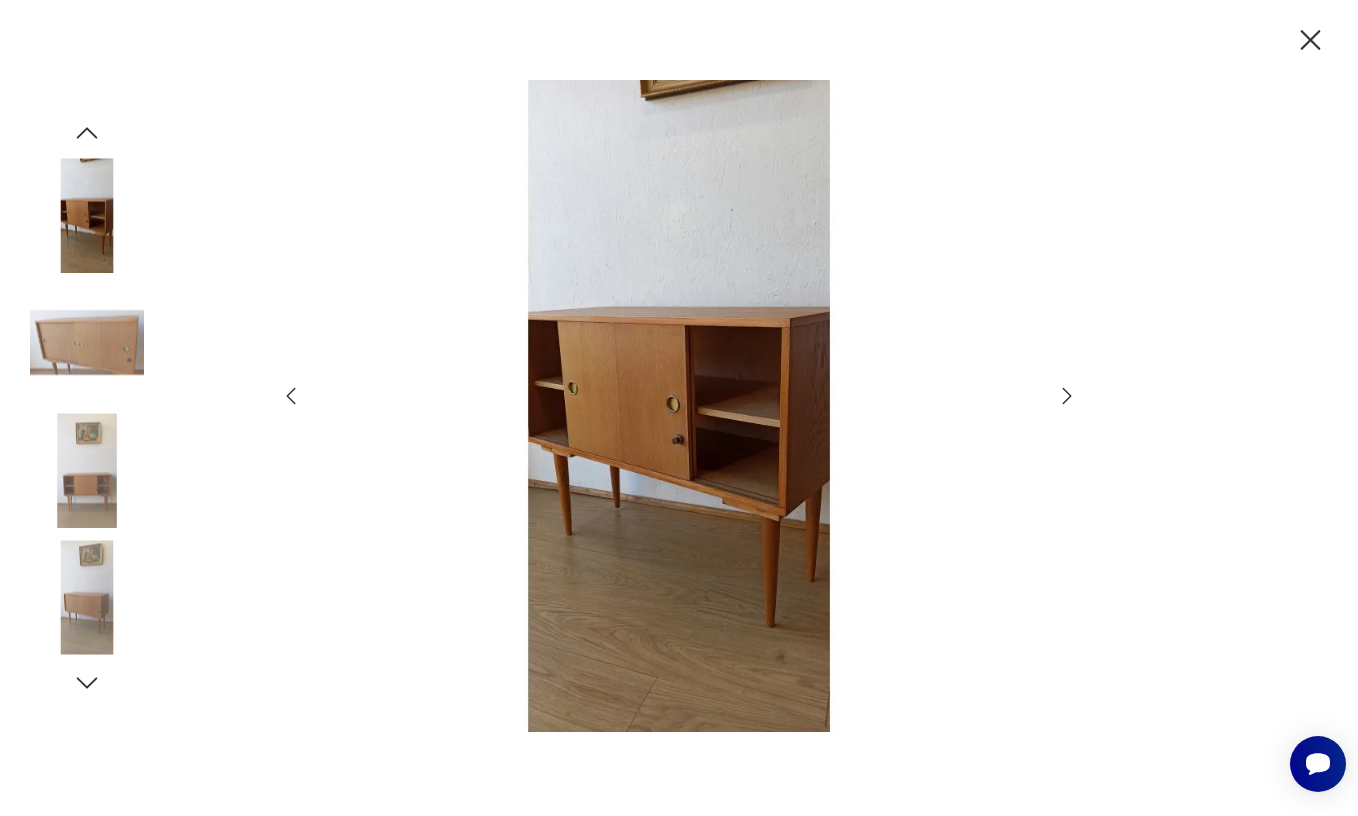 click at bounding box center [1067, 396] 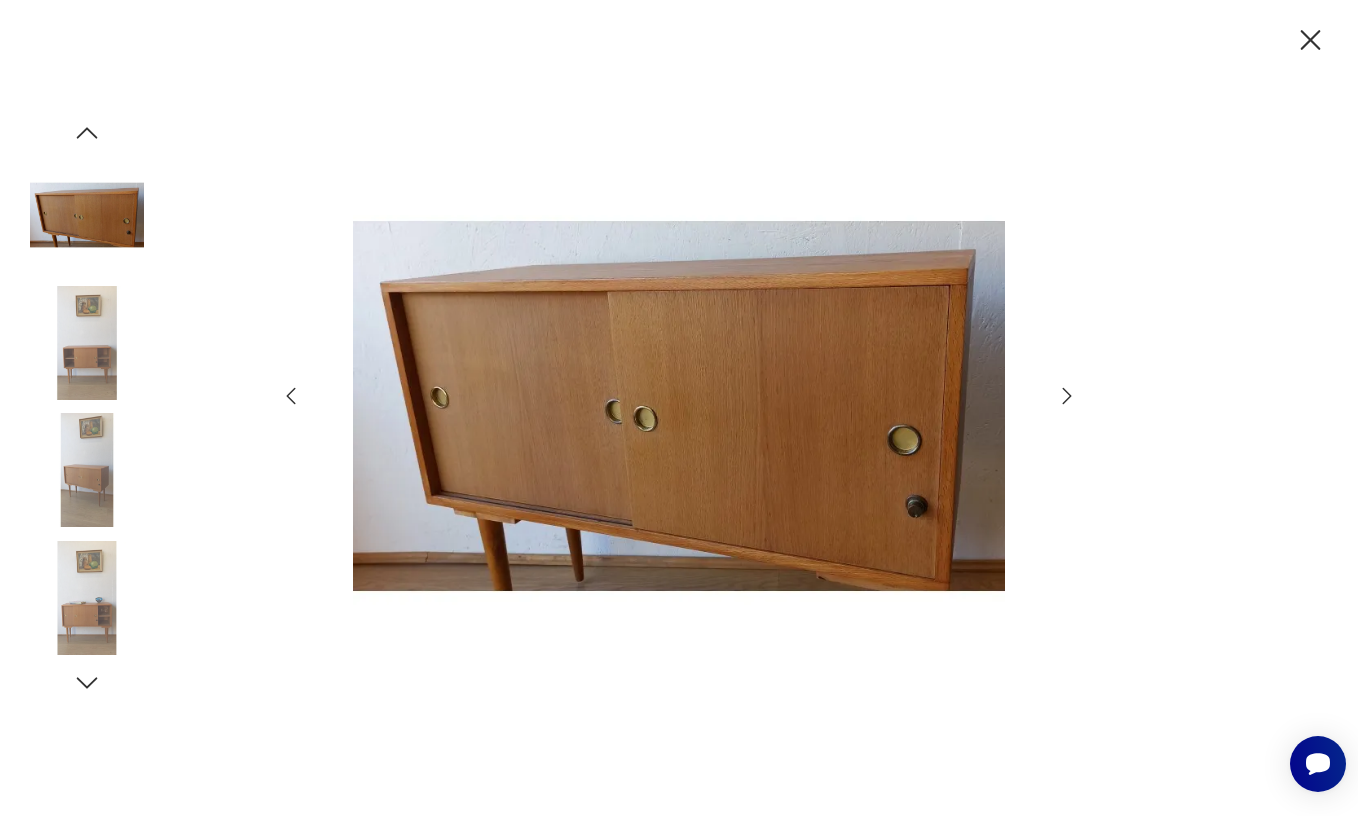 click at bounding box center (1067, 396) 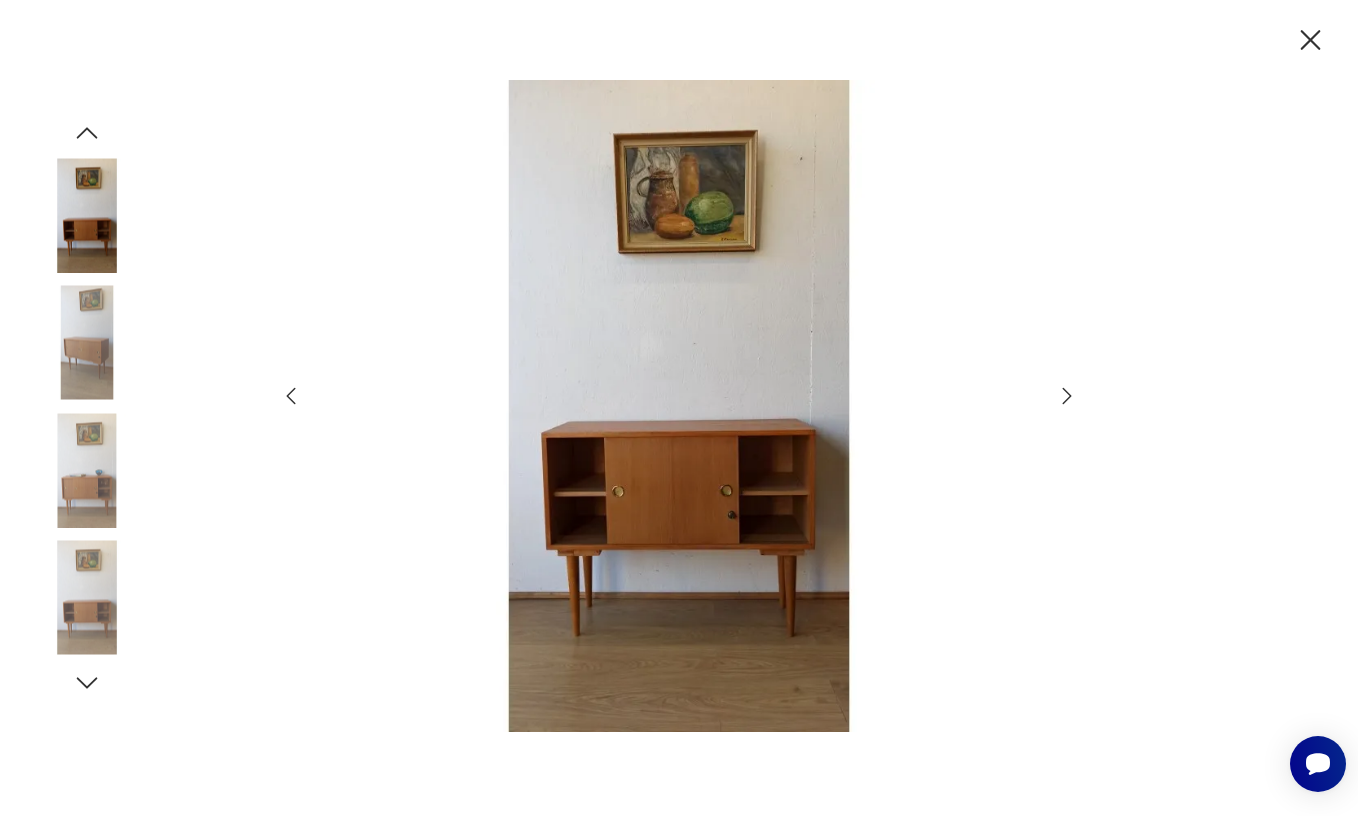 click at bounding box center [679, 408] 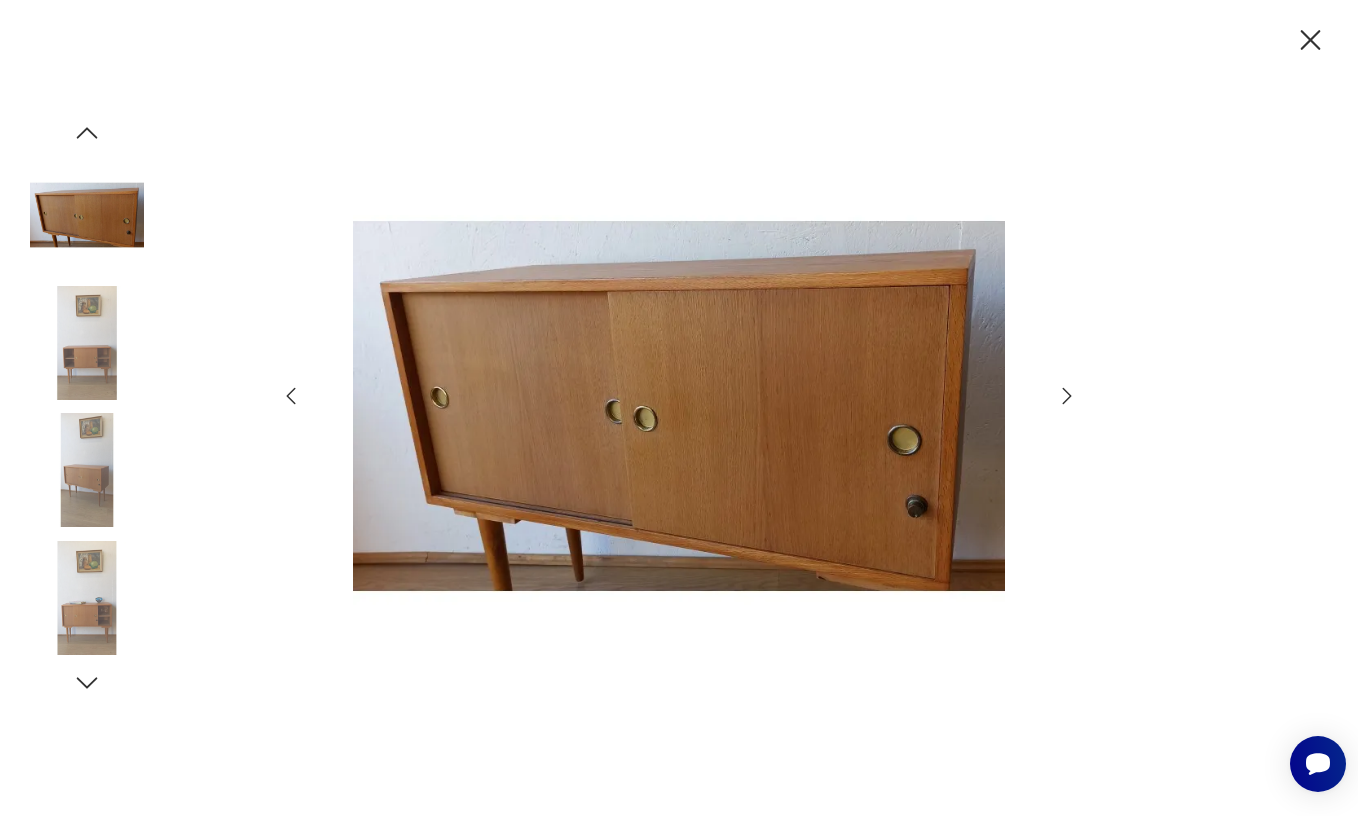 click at bounding box center (1067, 396) 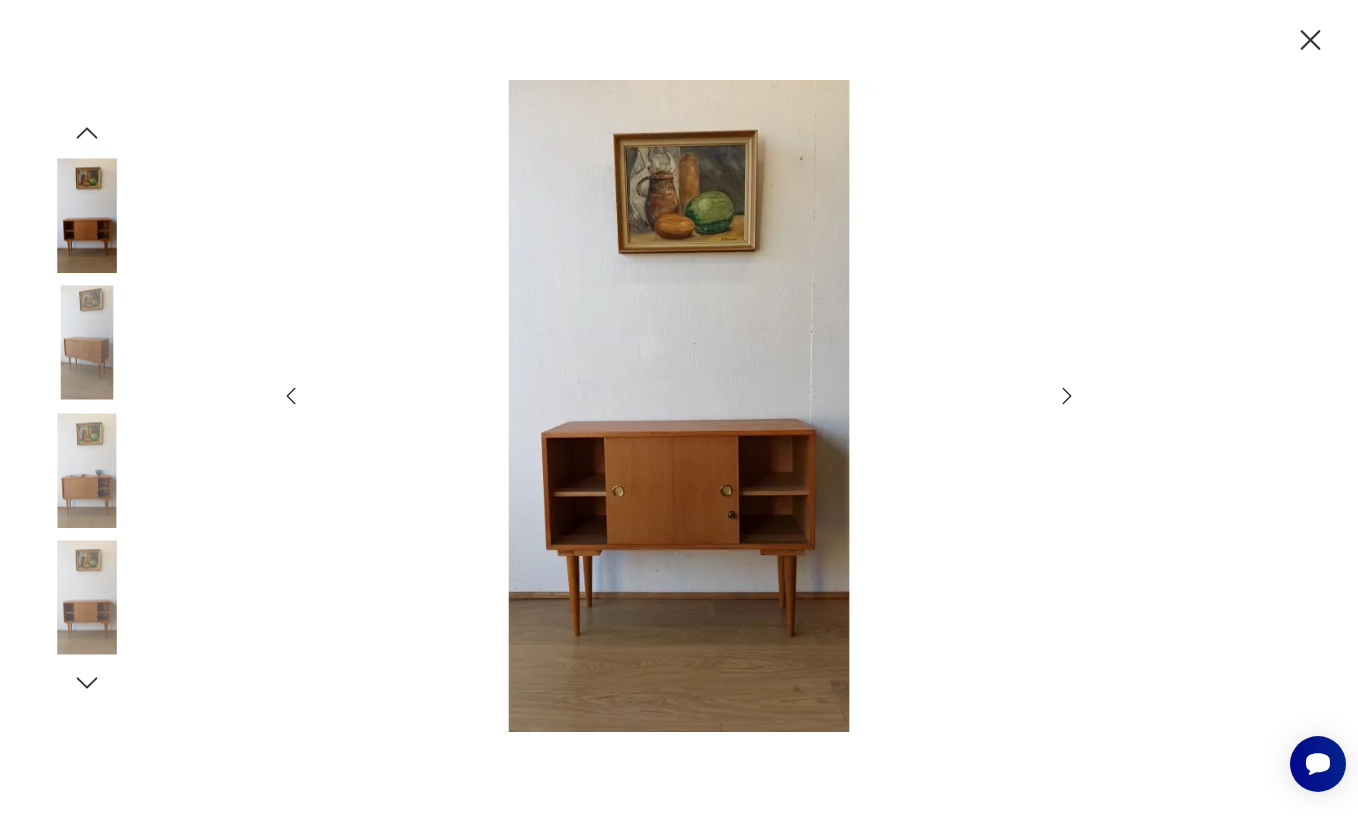 click at bounding box center (1067, 396) 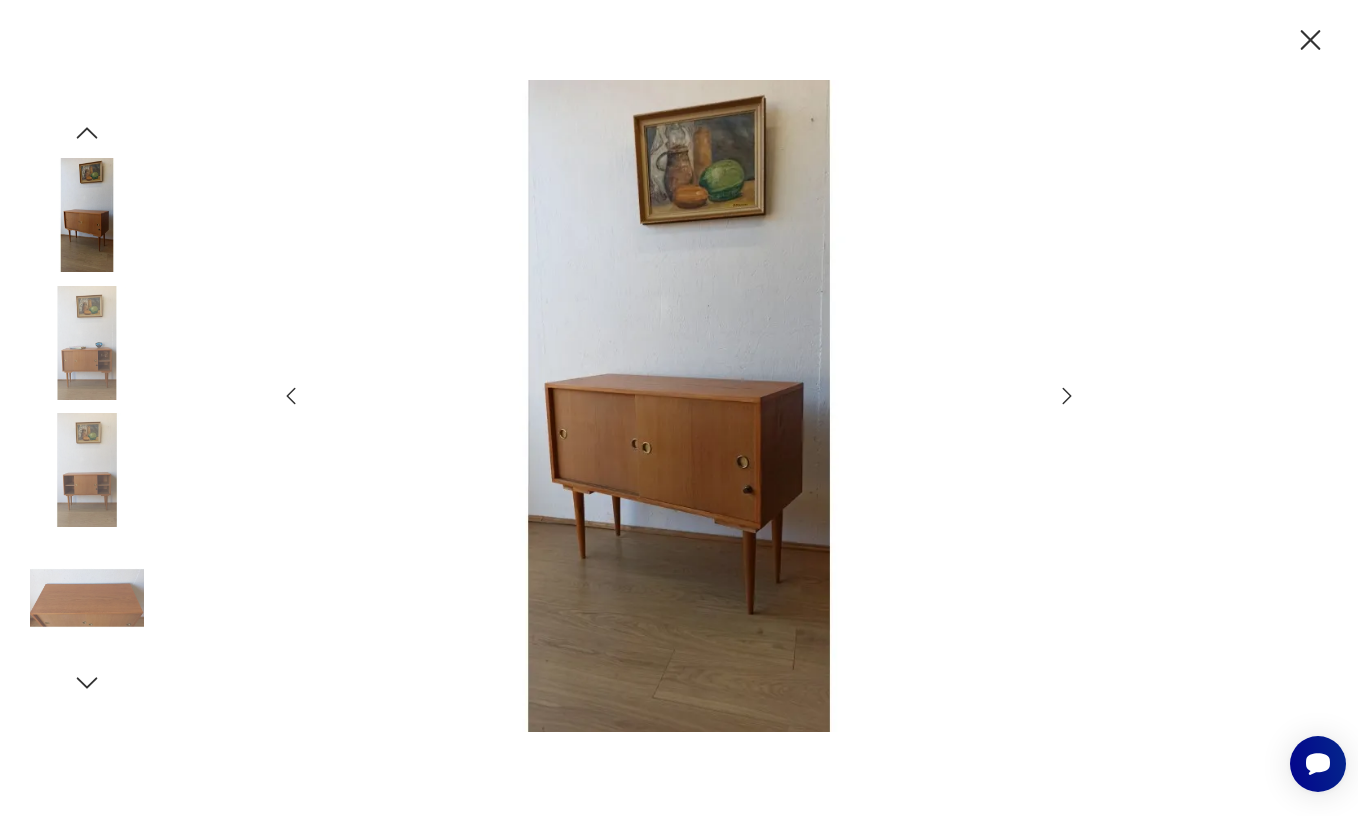click at bounding box center (1067, 396) 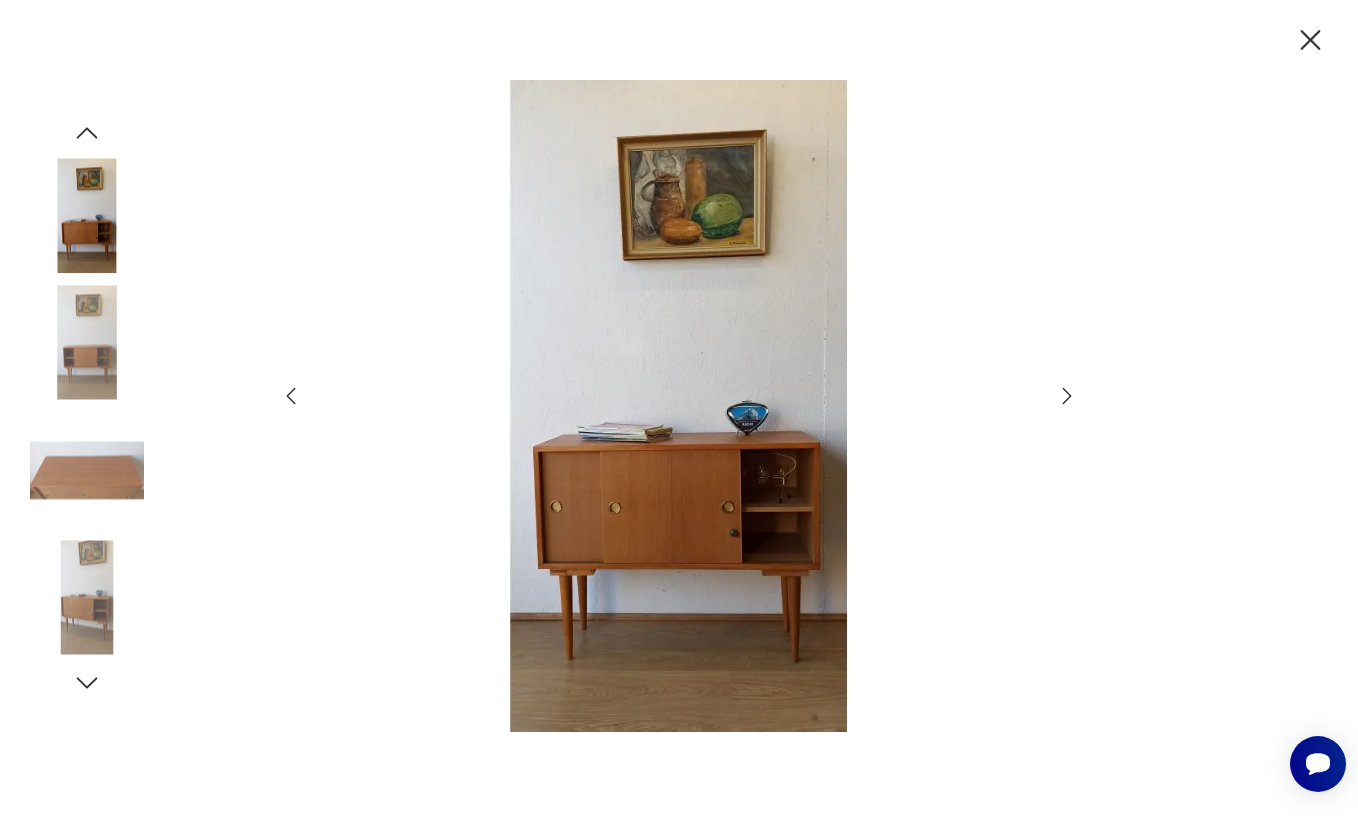 click at bounding box center (1067, 396) 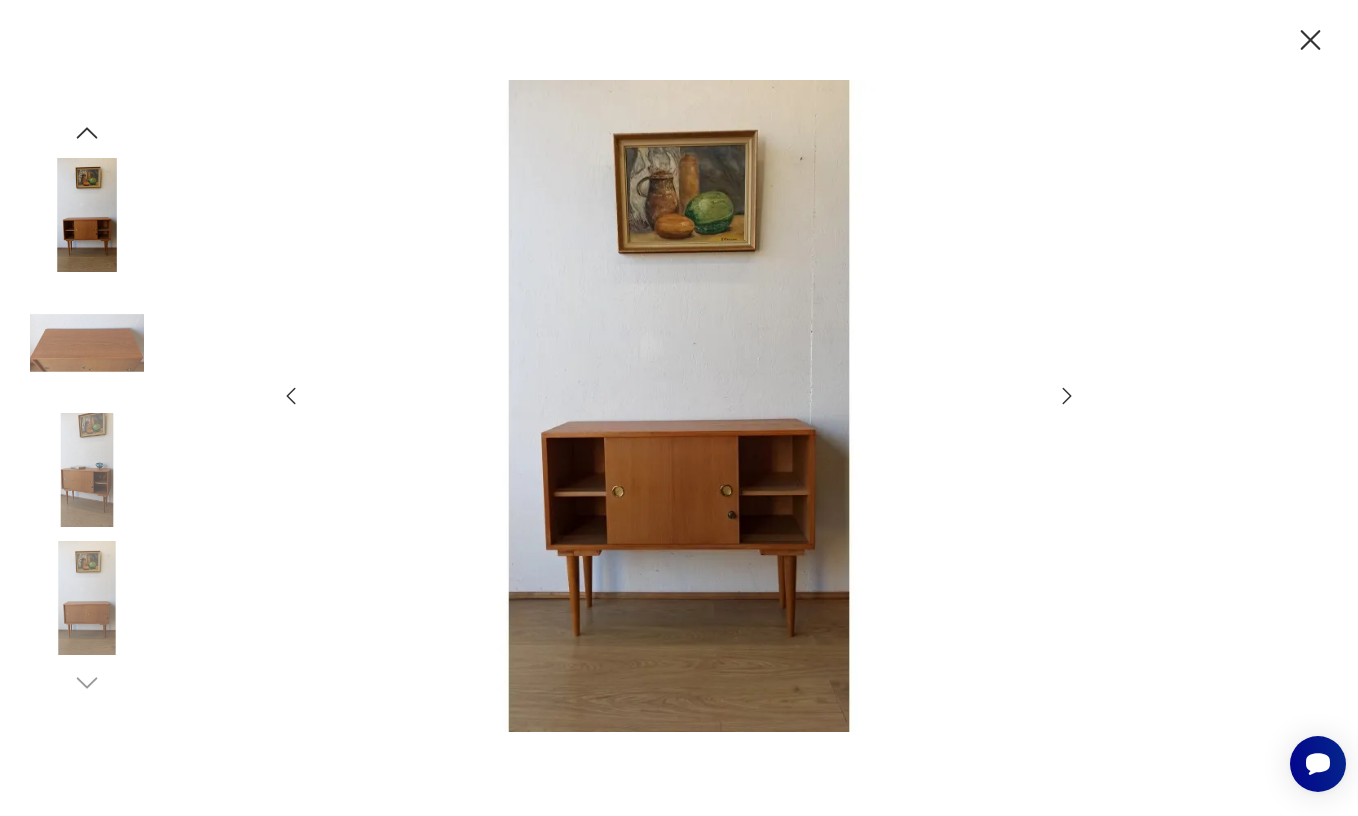 click at bounding box center [1067, 396] 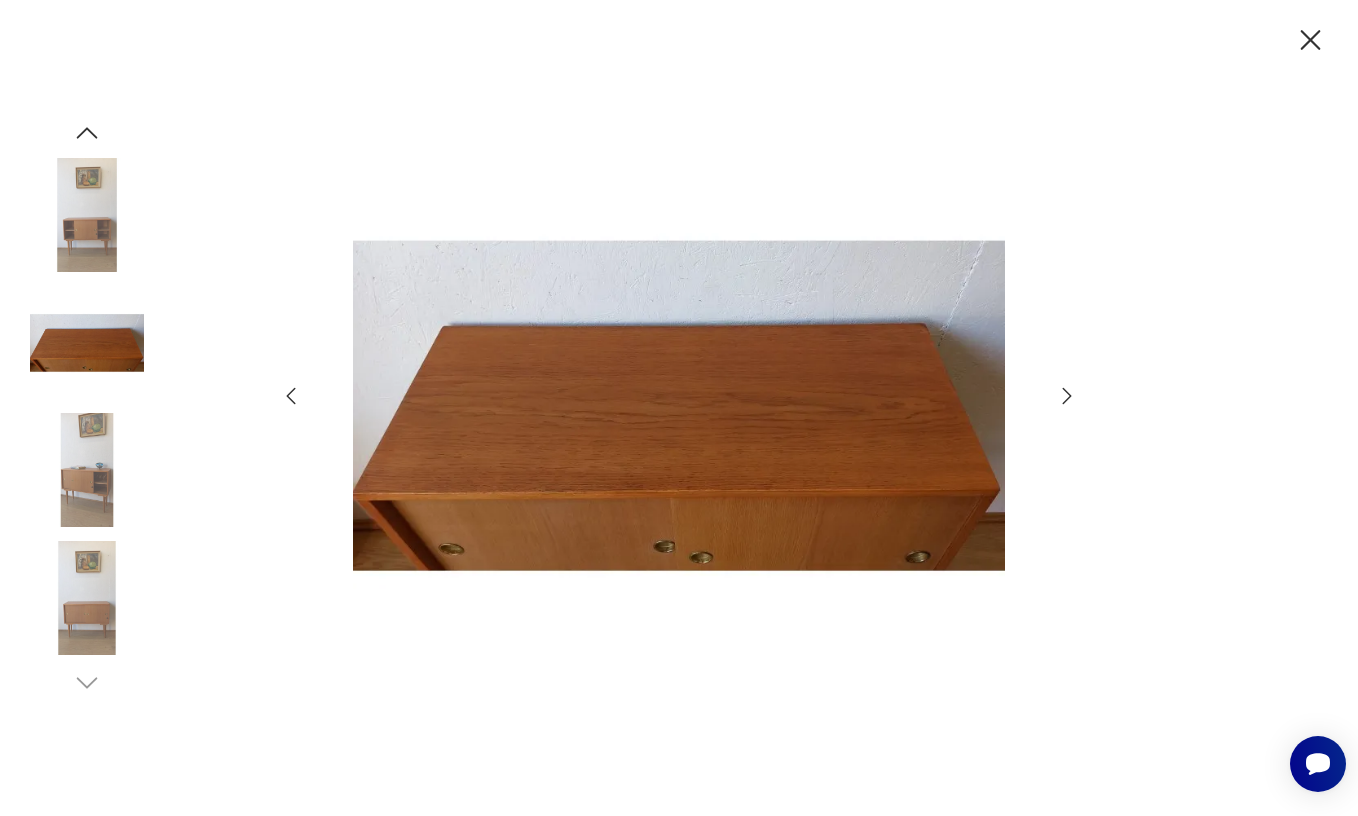 click at bounding box center (1067, 396) 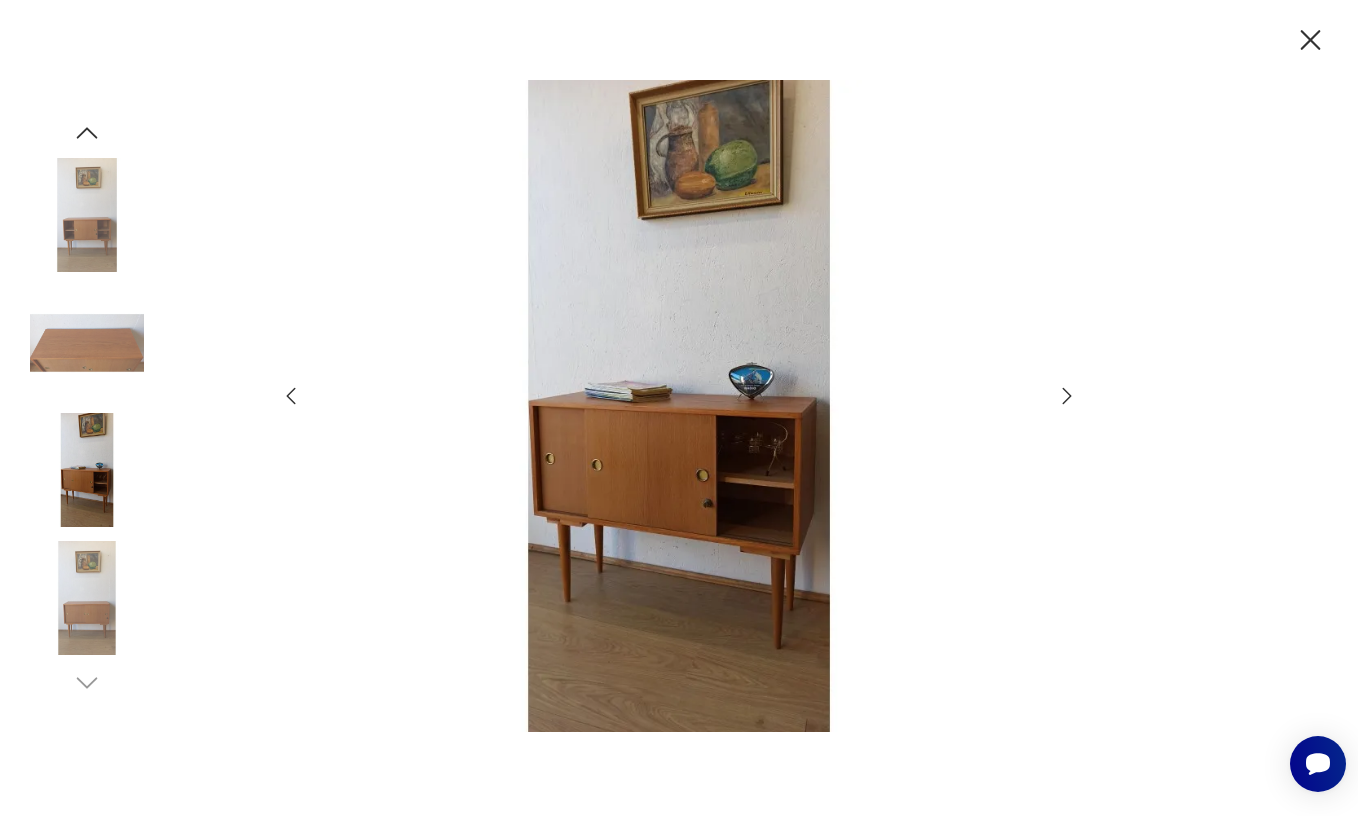 click at bounding box center (1067, 396) 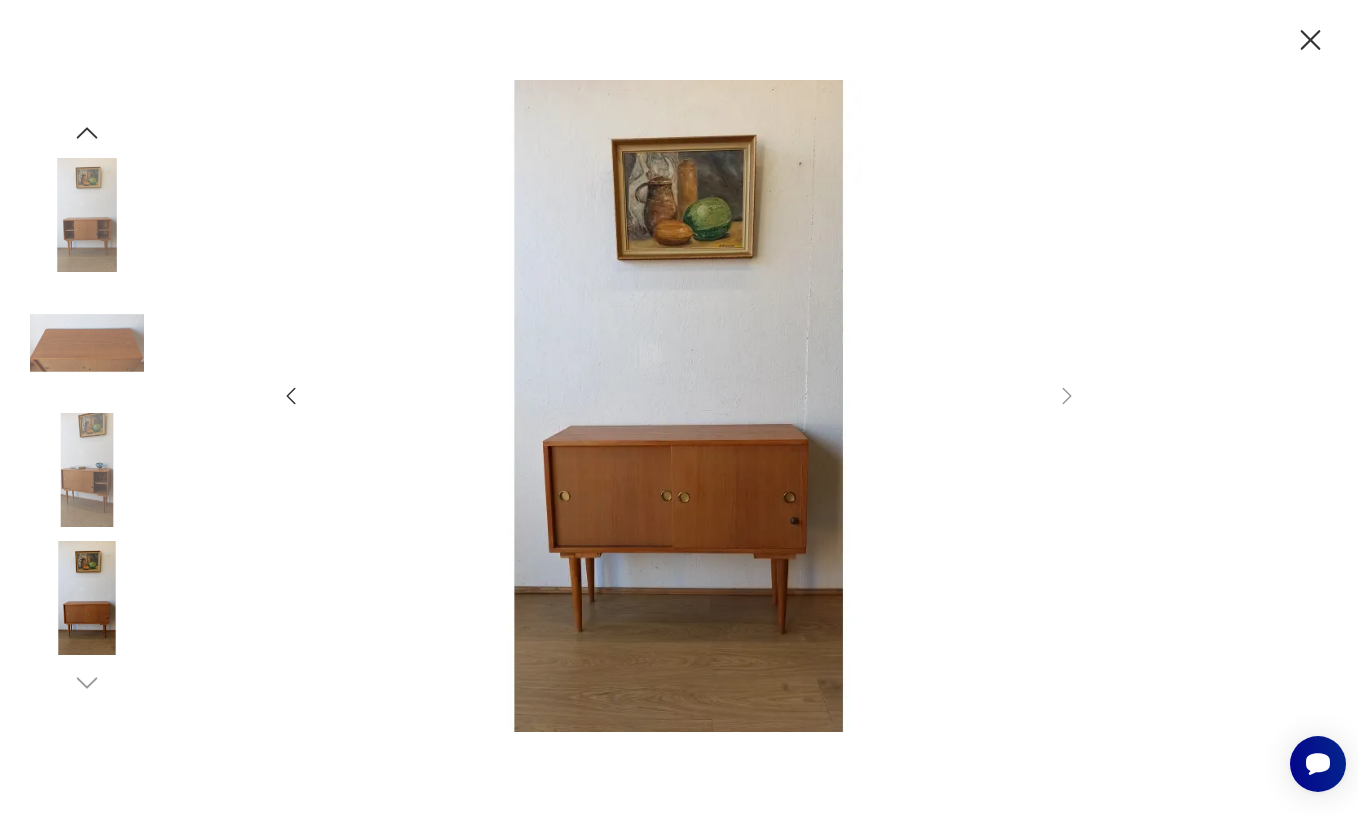 click at bounding box center [1310, 40] 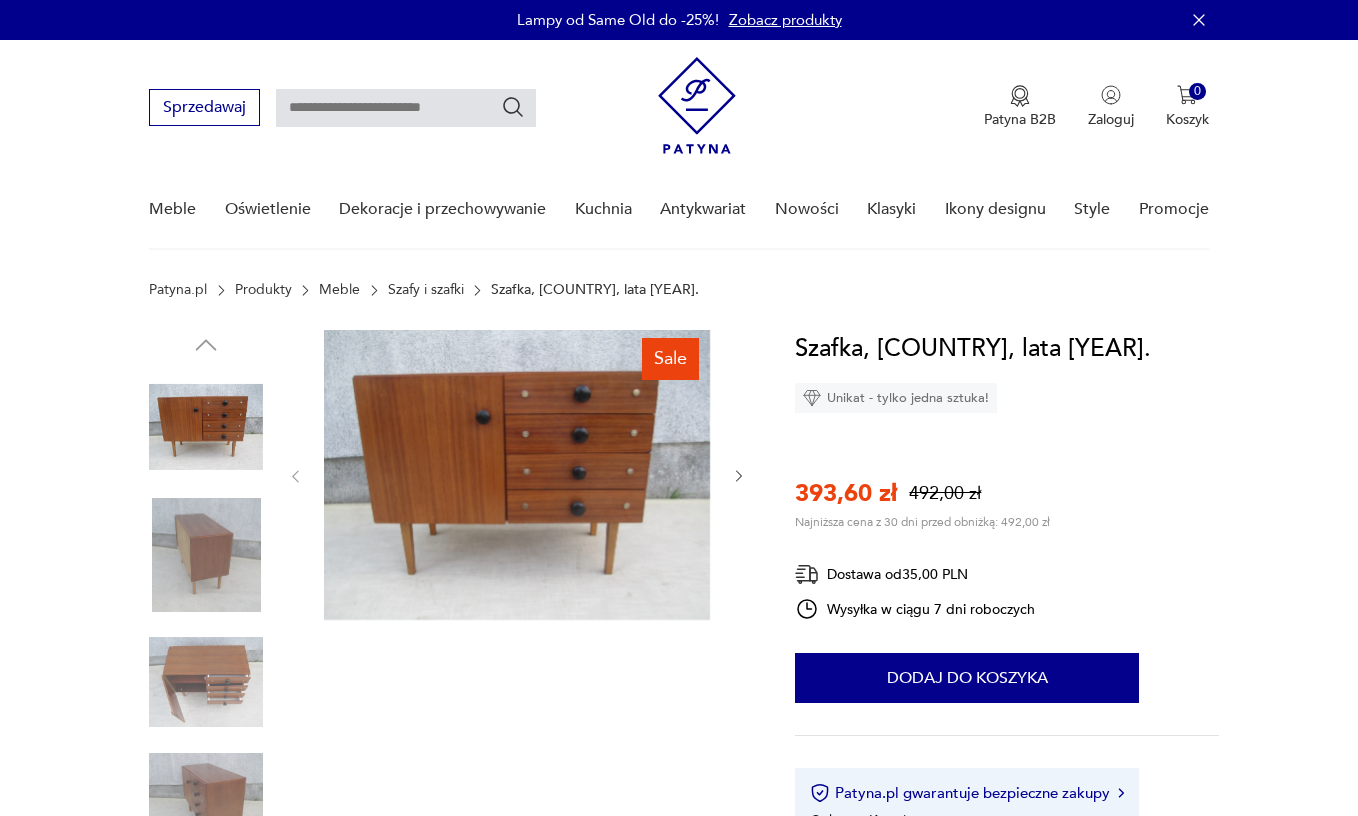scroll, scrollTop: 0, scrollLeft: 0, axis: both 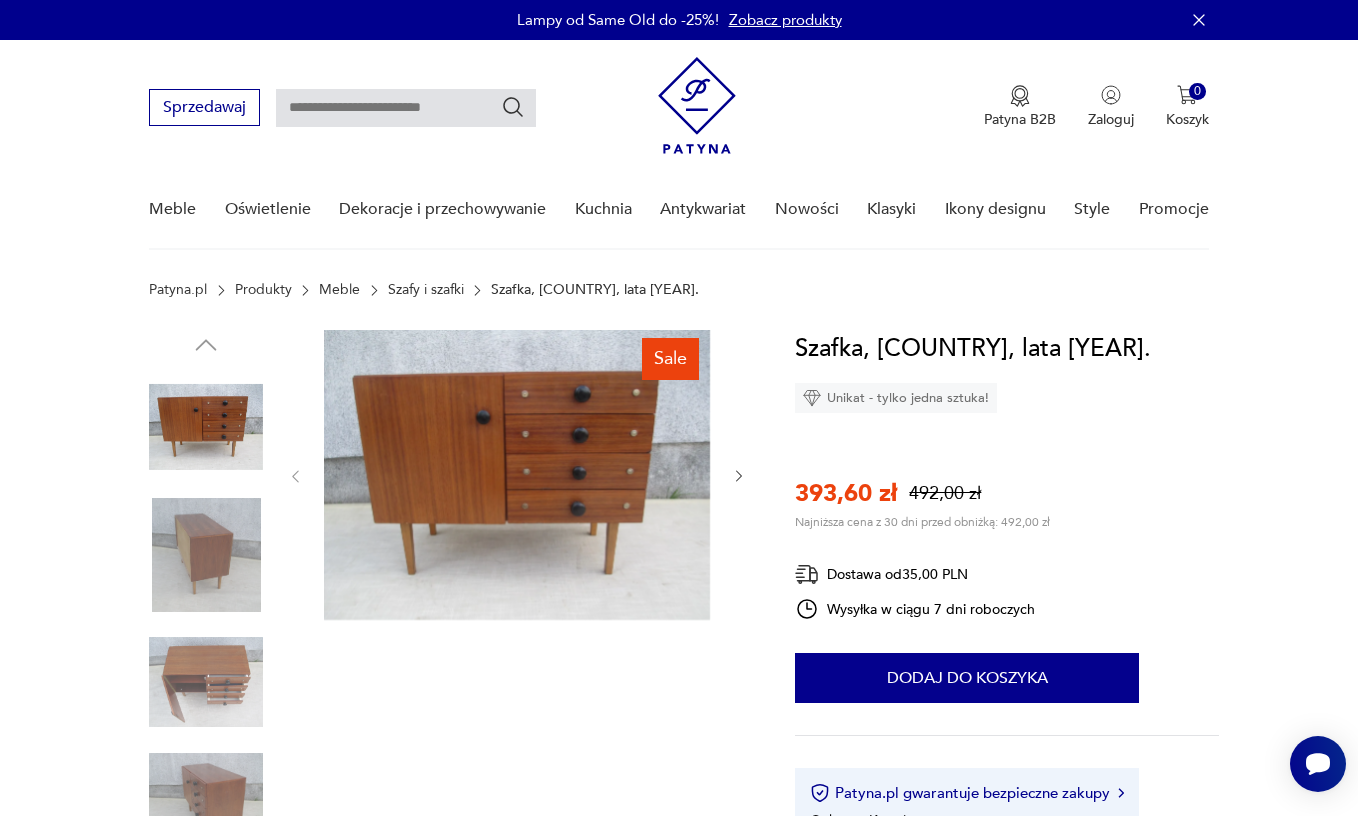 click at bounding box center [206, 555] 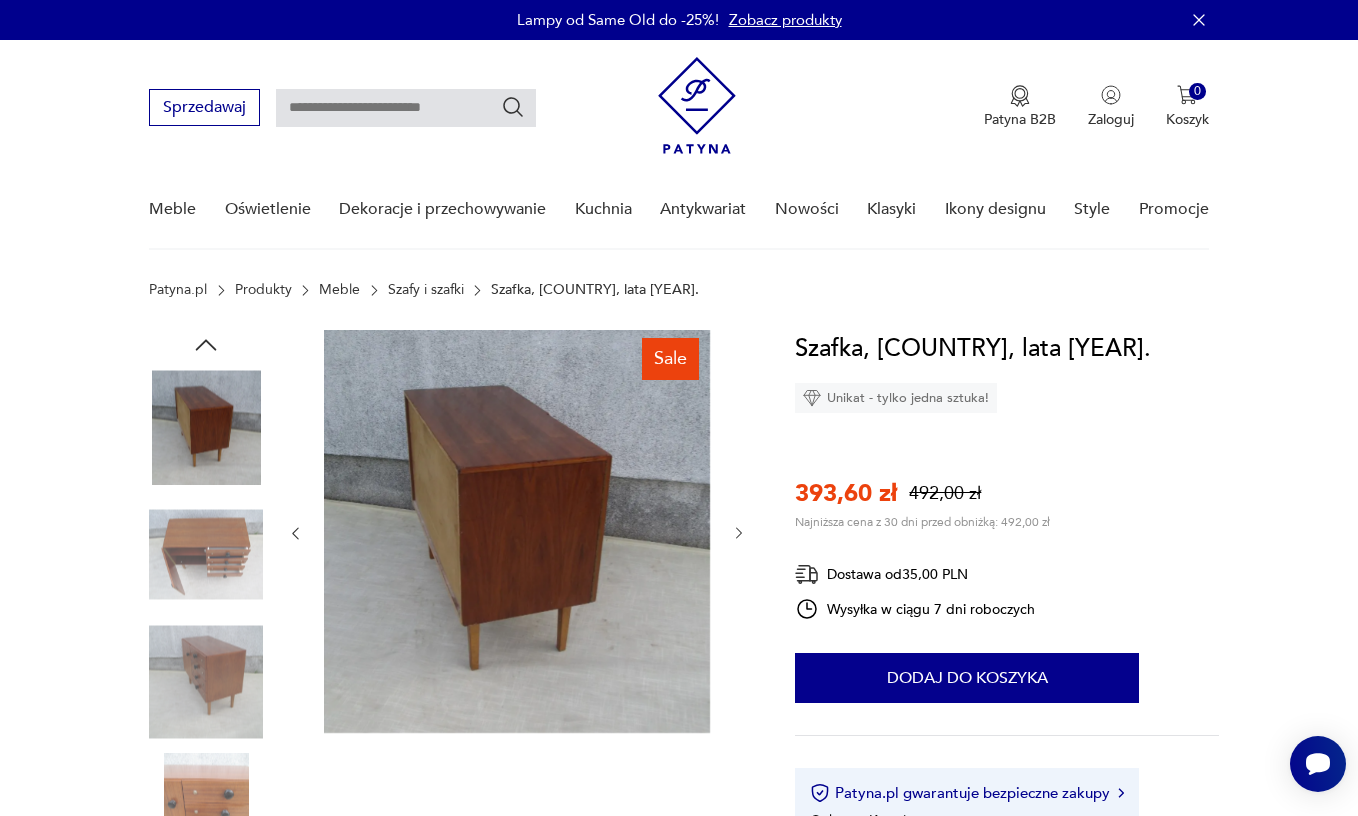 click at bounding box center (0, 0) 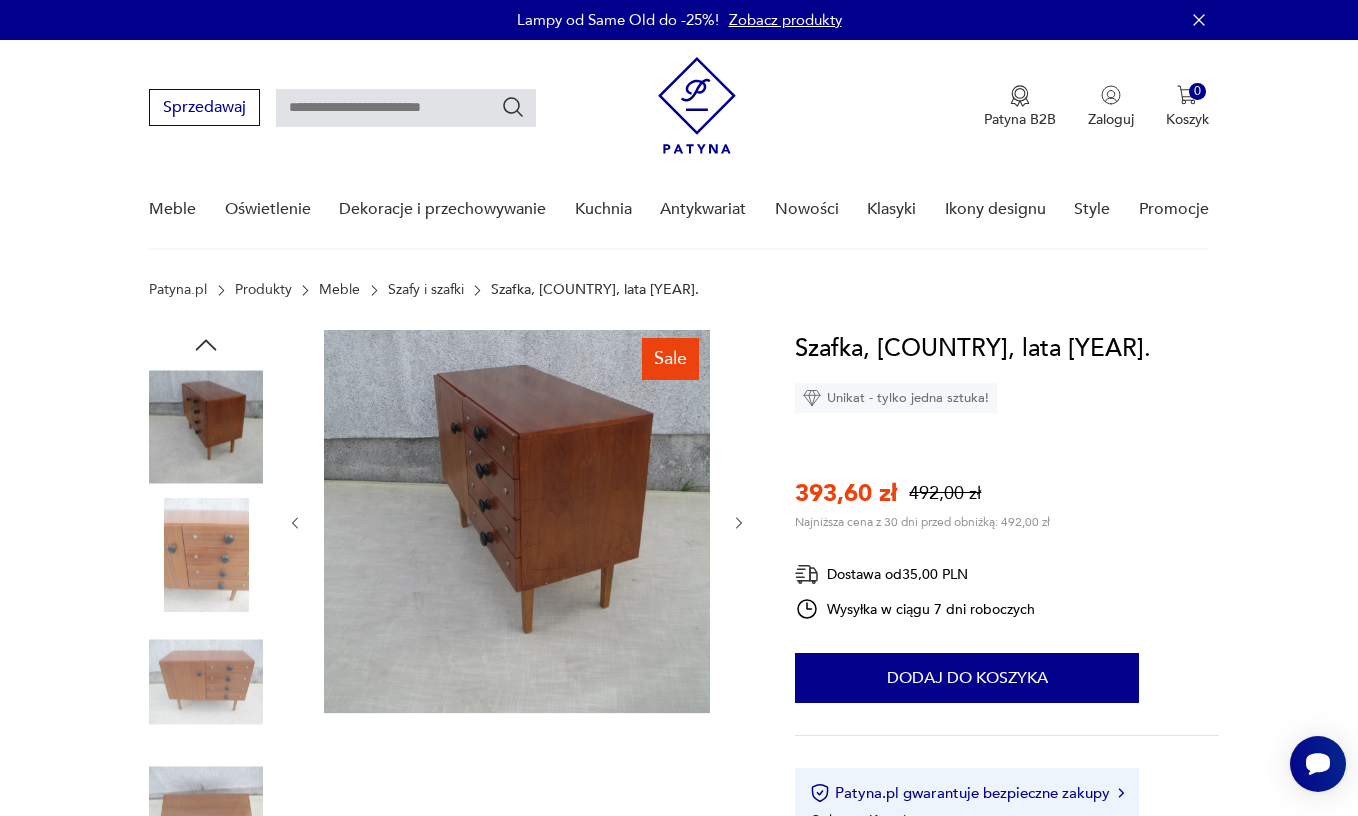 click at bounding box center [0, 0] 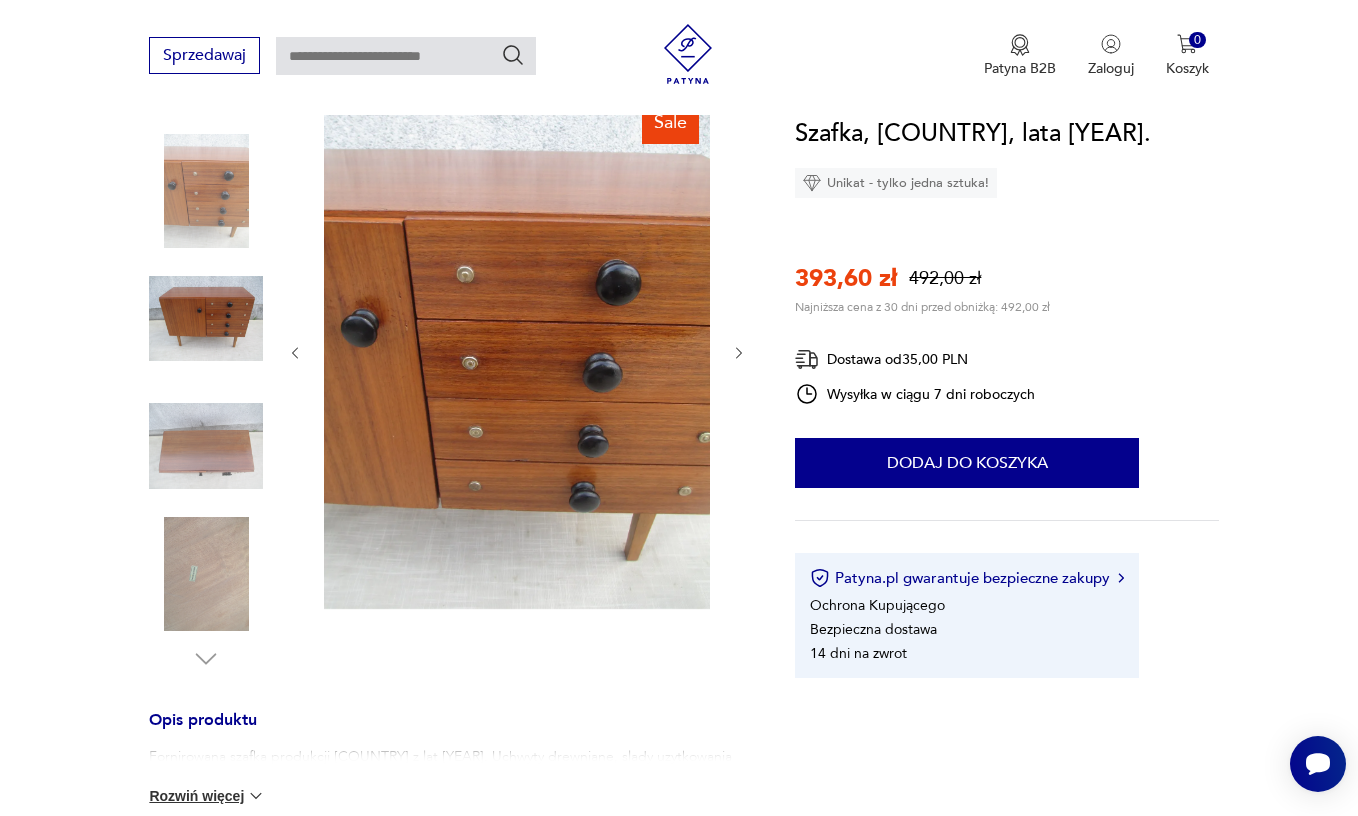 scroll, scrollTop: 233, scrollLeft: 0, axis: vertical 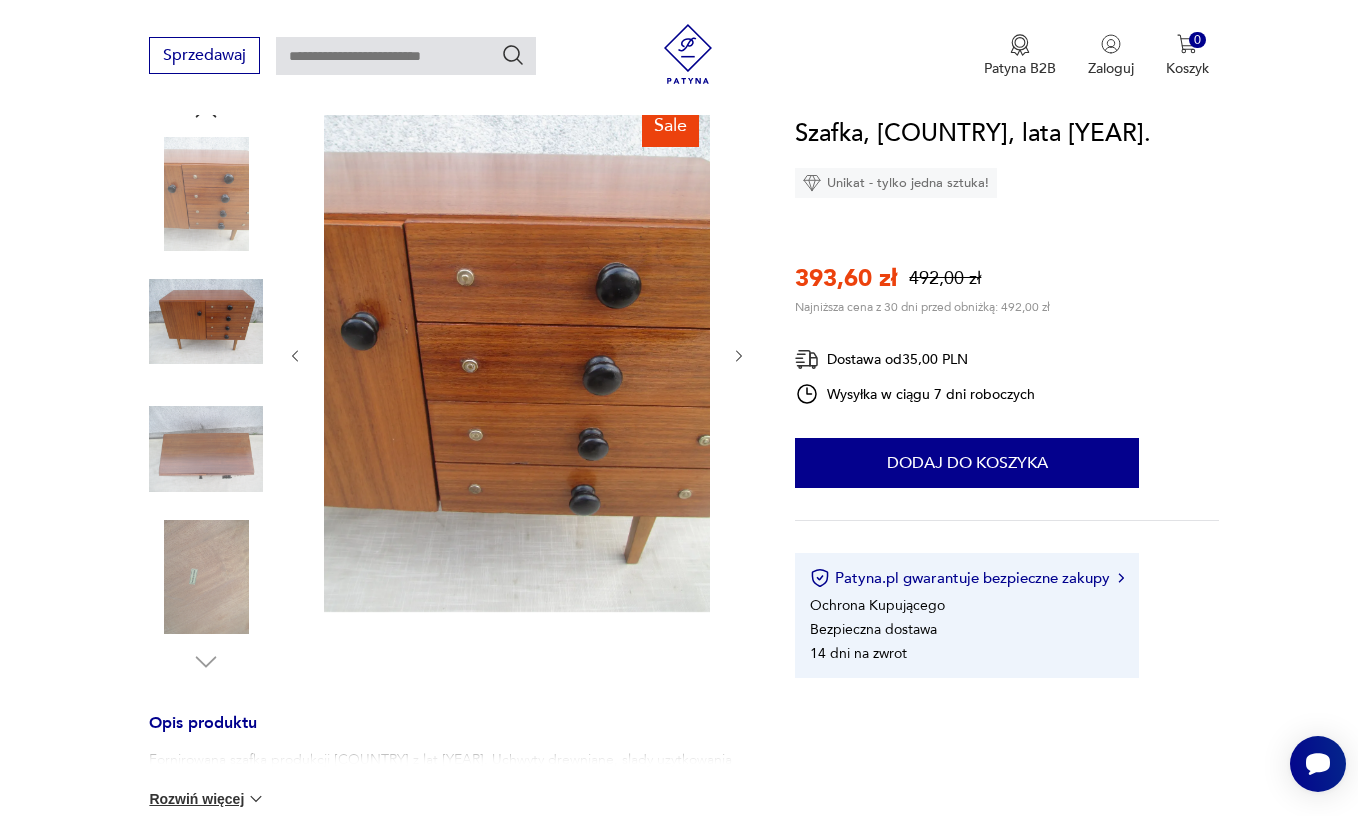 click at bounding box center [206, 194] 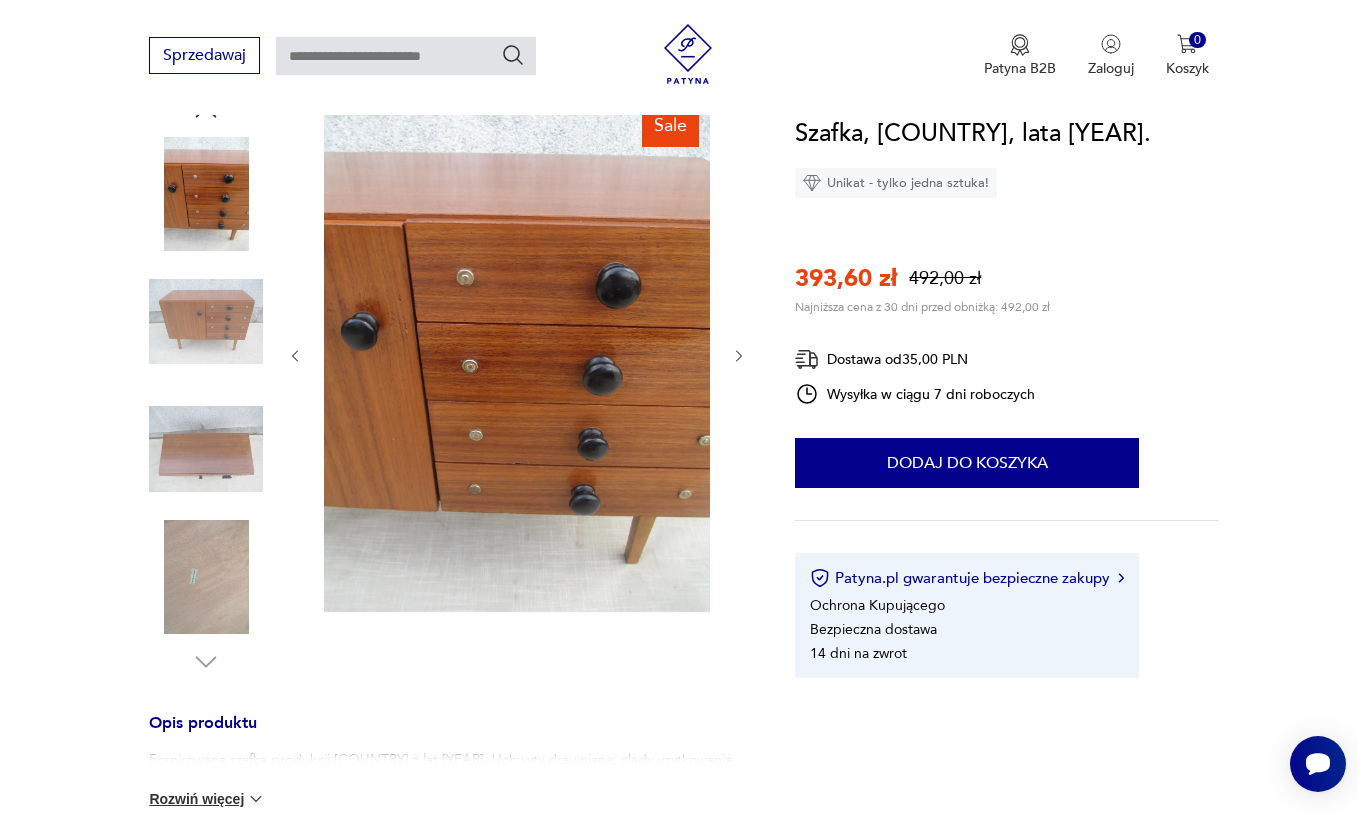 click at bounding box center [517, 354] 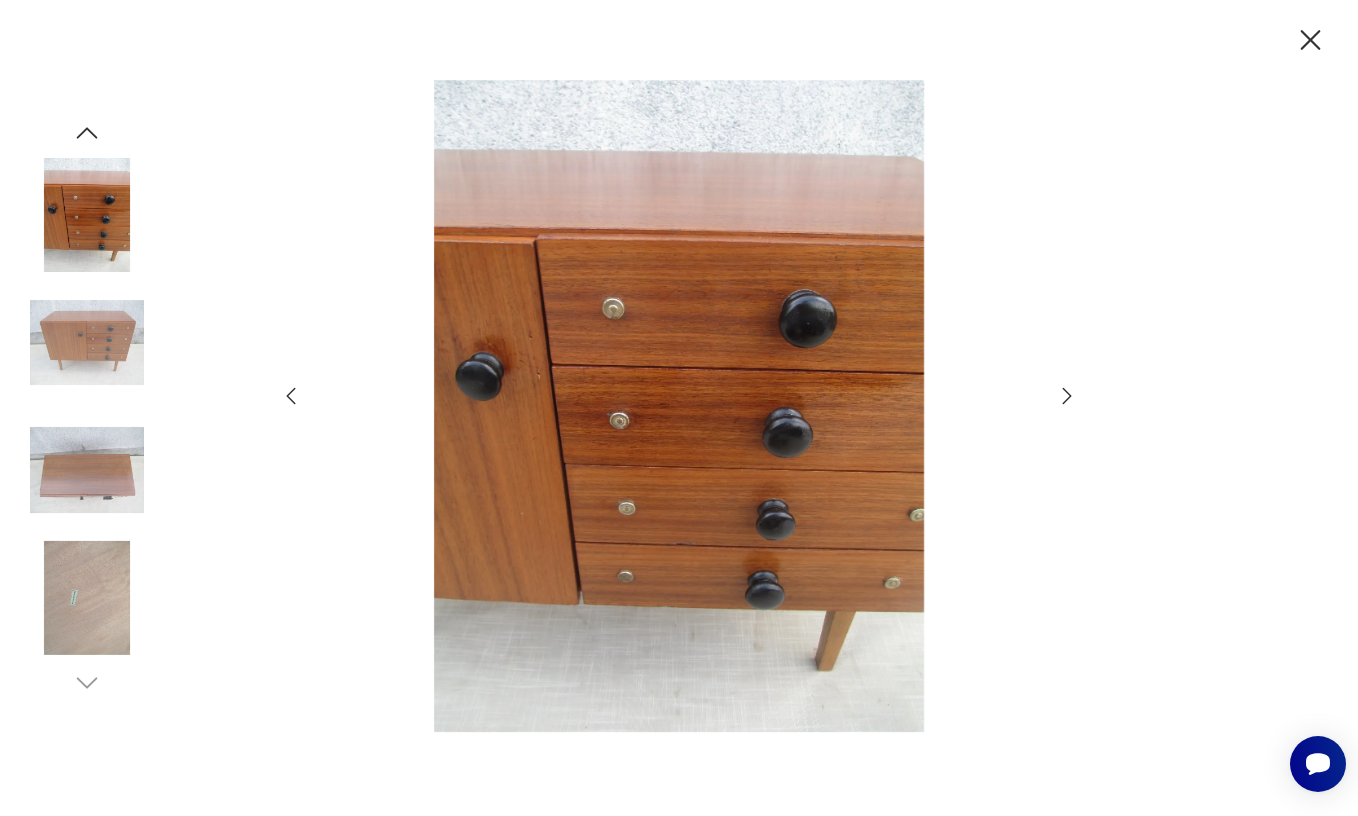 click at bounding box center (1067, 396) 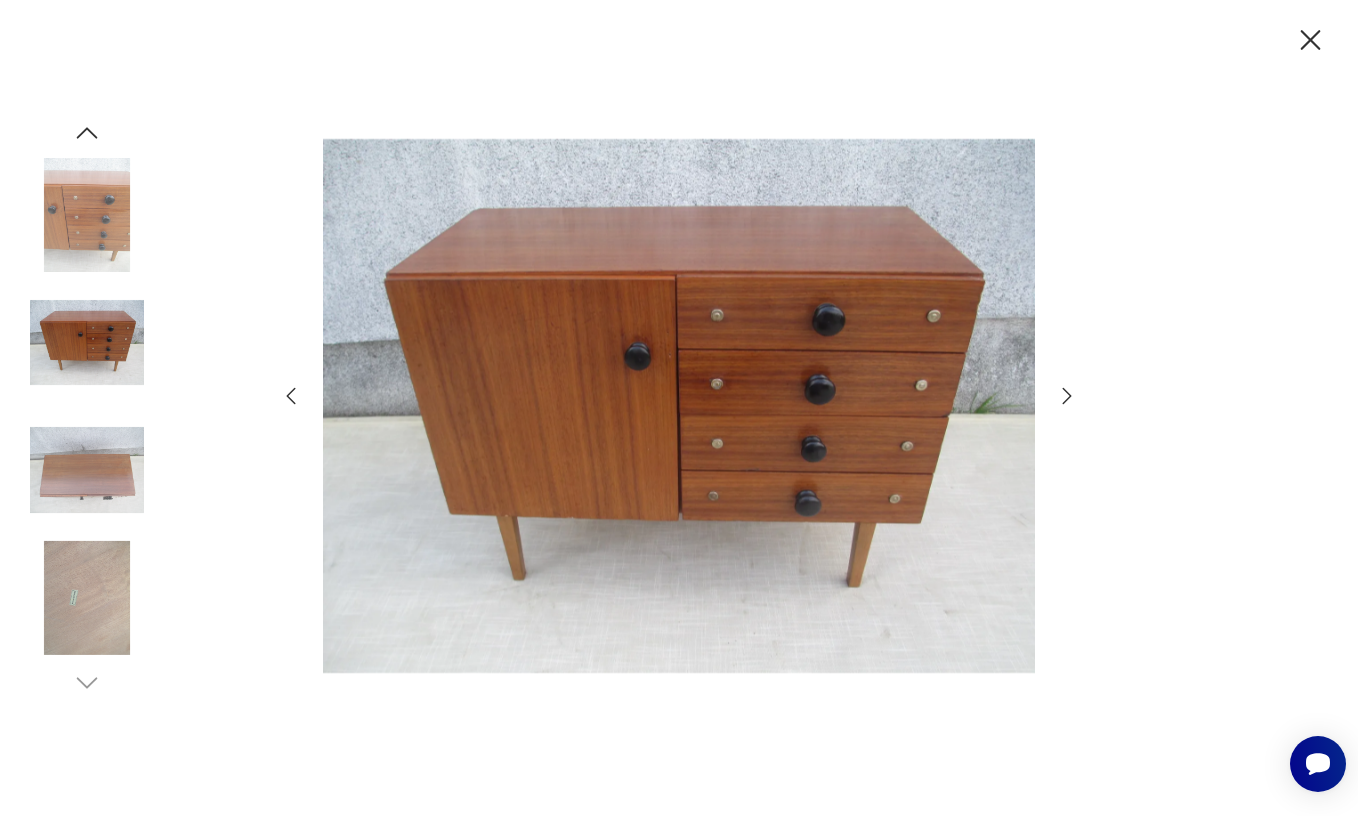 click at bounding box center (1067, 396) 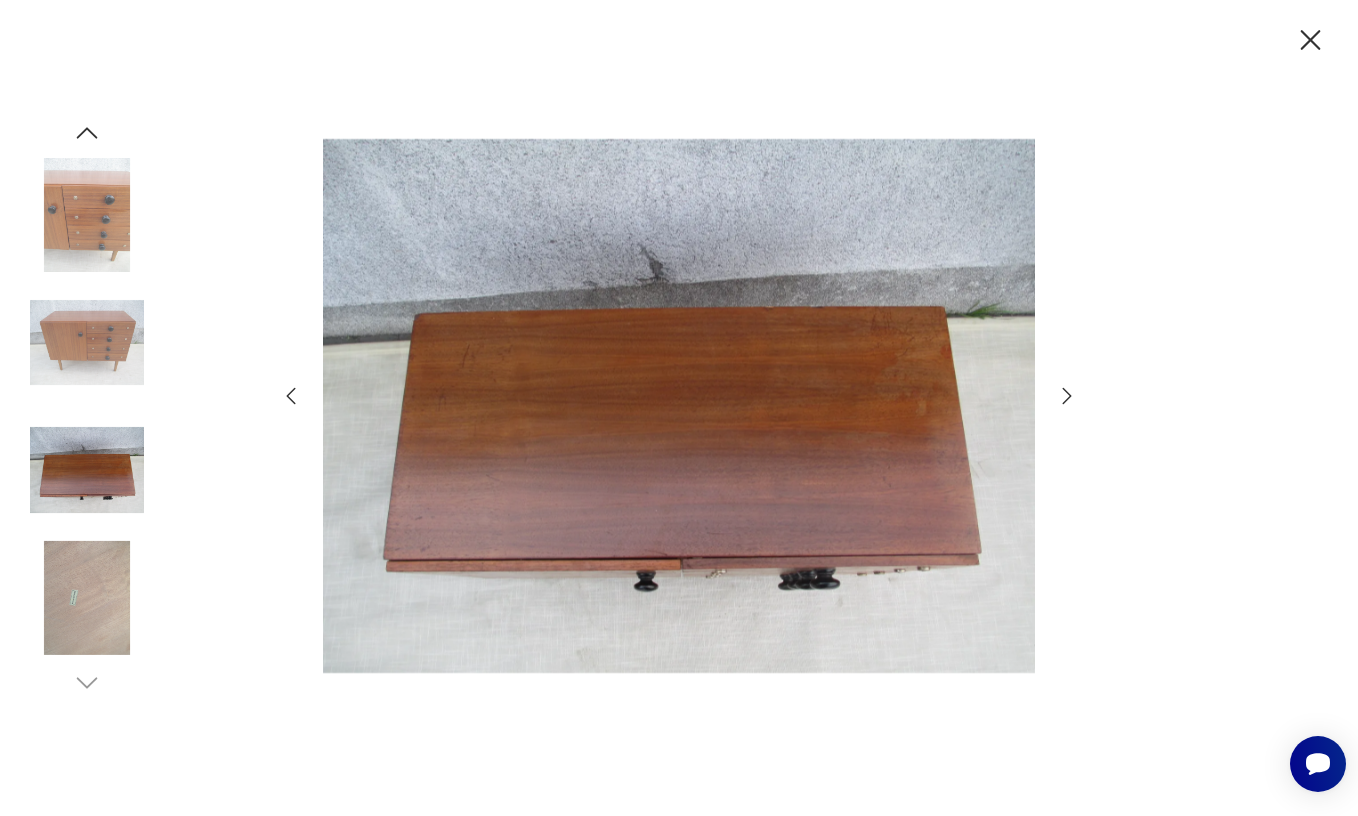 click at bounding box center [1067, 396] 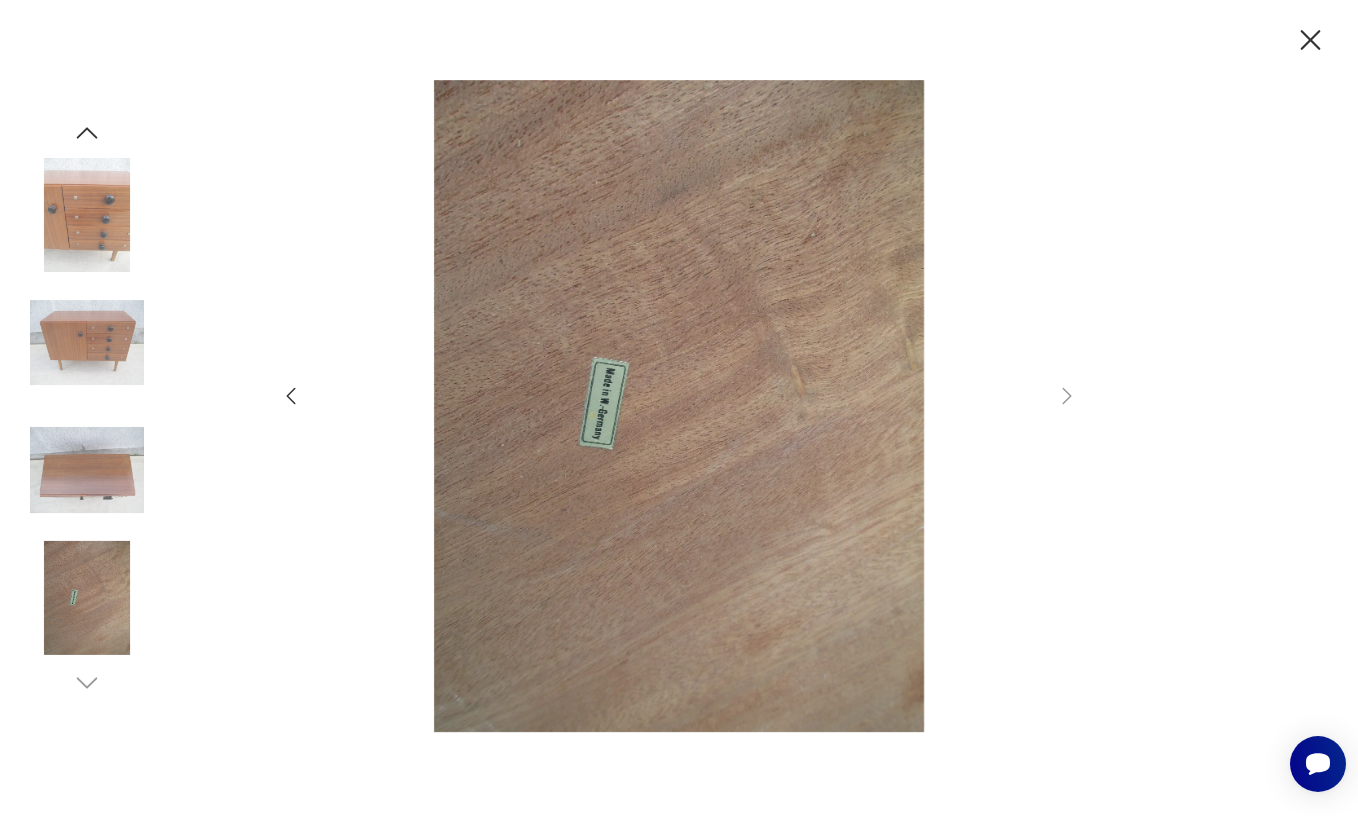 click at bounding box center [1310, 40] 